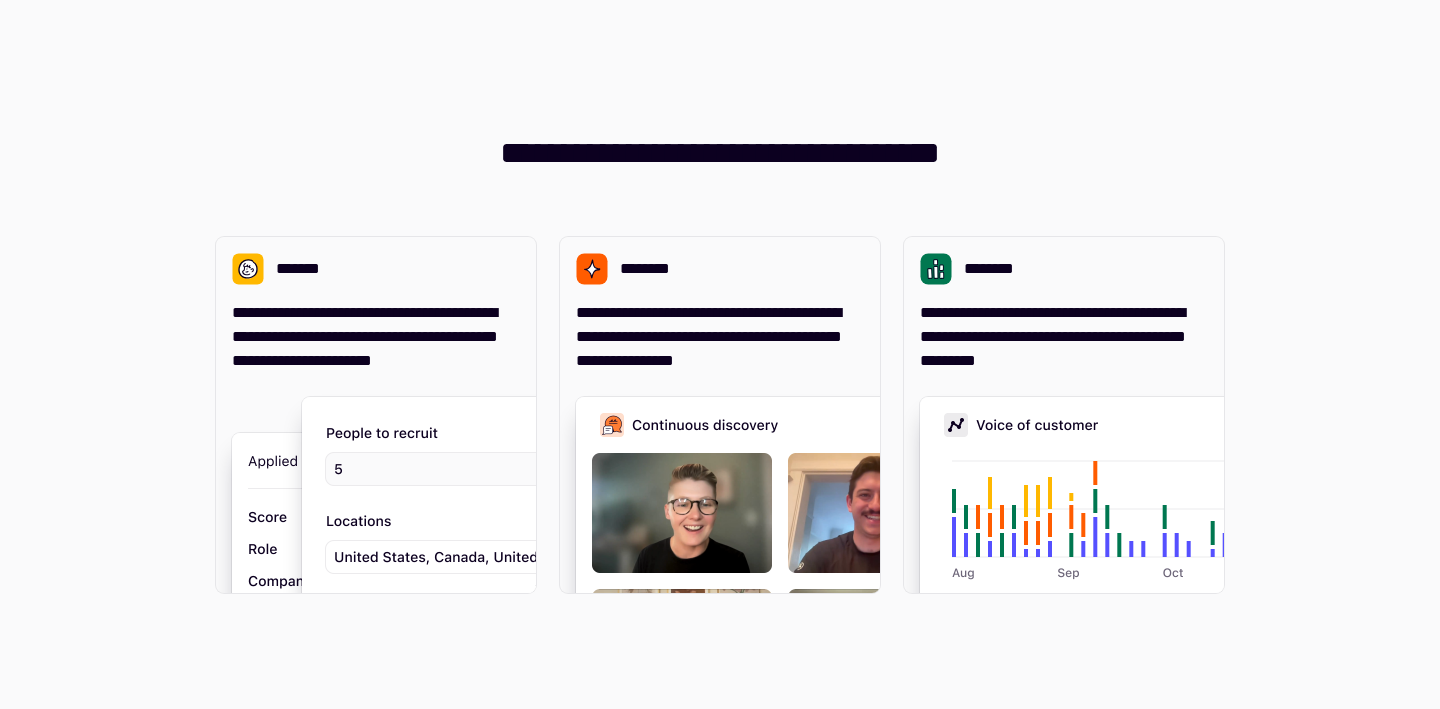 scroll, scrollTop: 0, scrollLeft: 0, axis: both 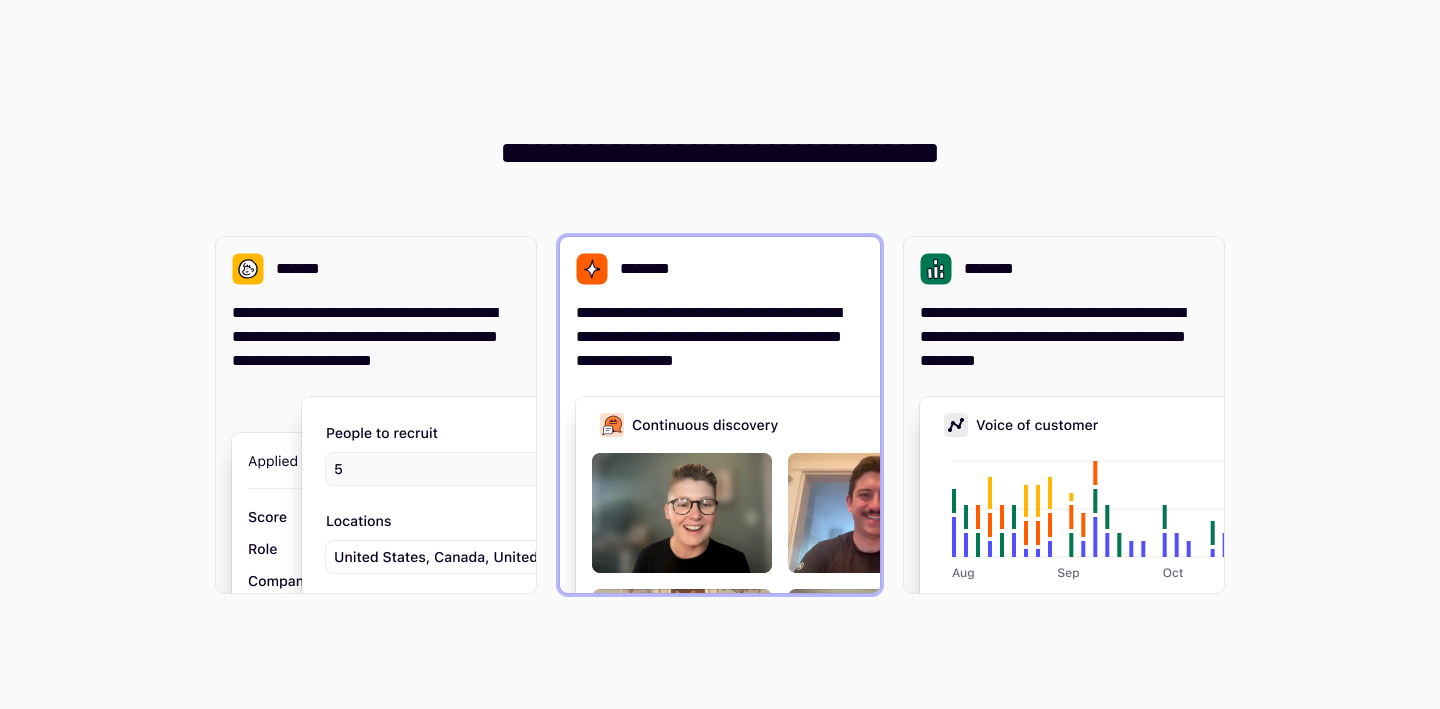 click at bounding box center (876, 597) 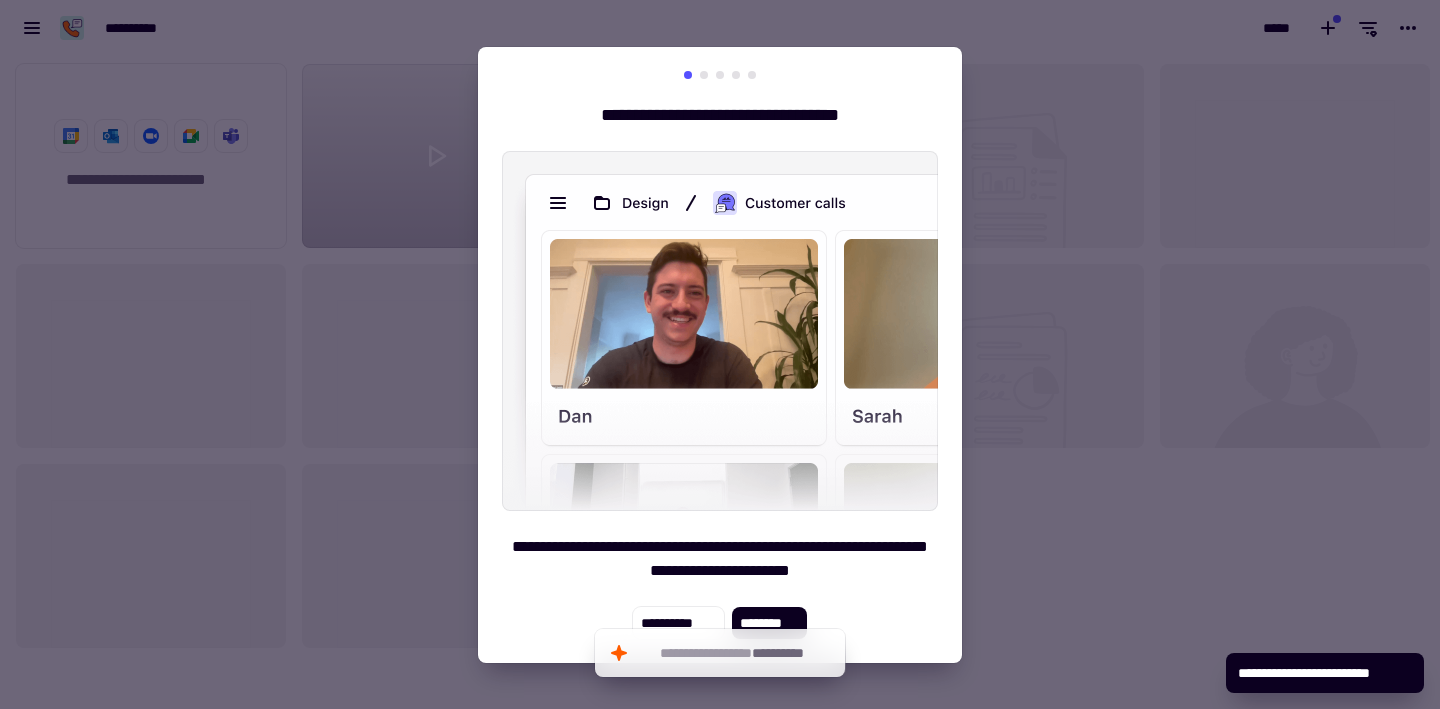 scroll, scrollTop: 16, scrollLeft: 16, axis: both 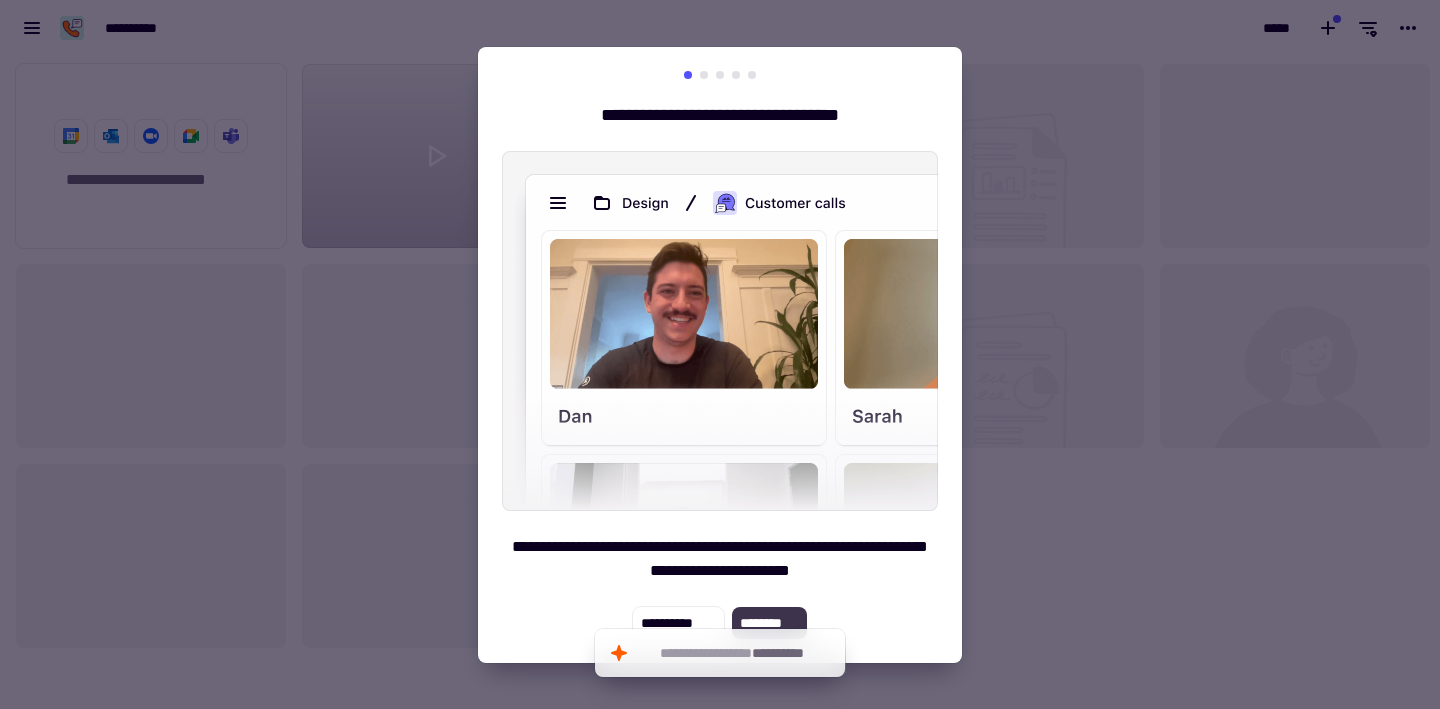 click on "********" 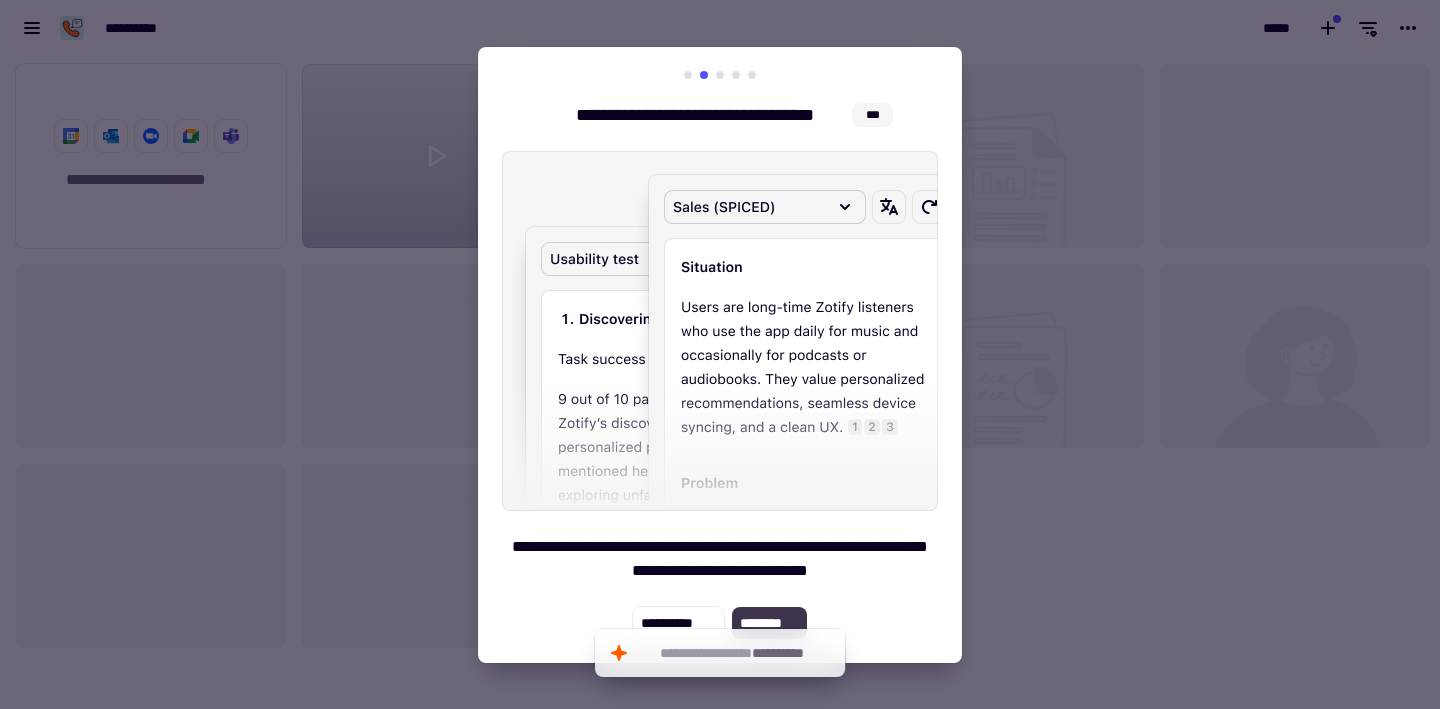 click on "********" 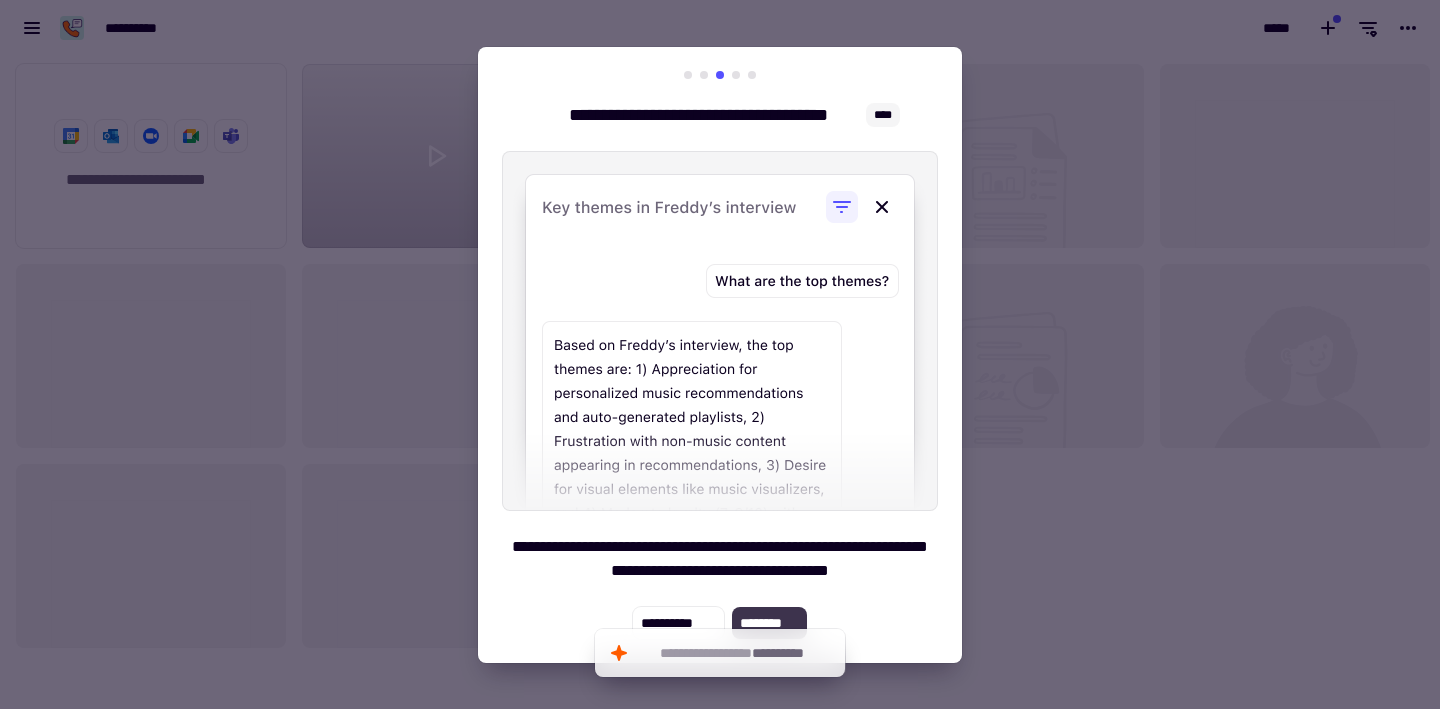 click on "********" 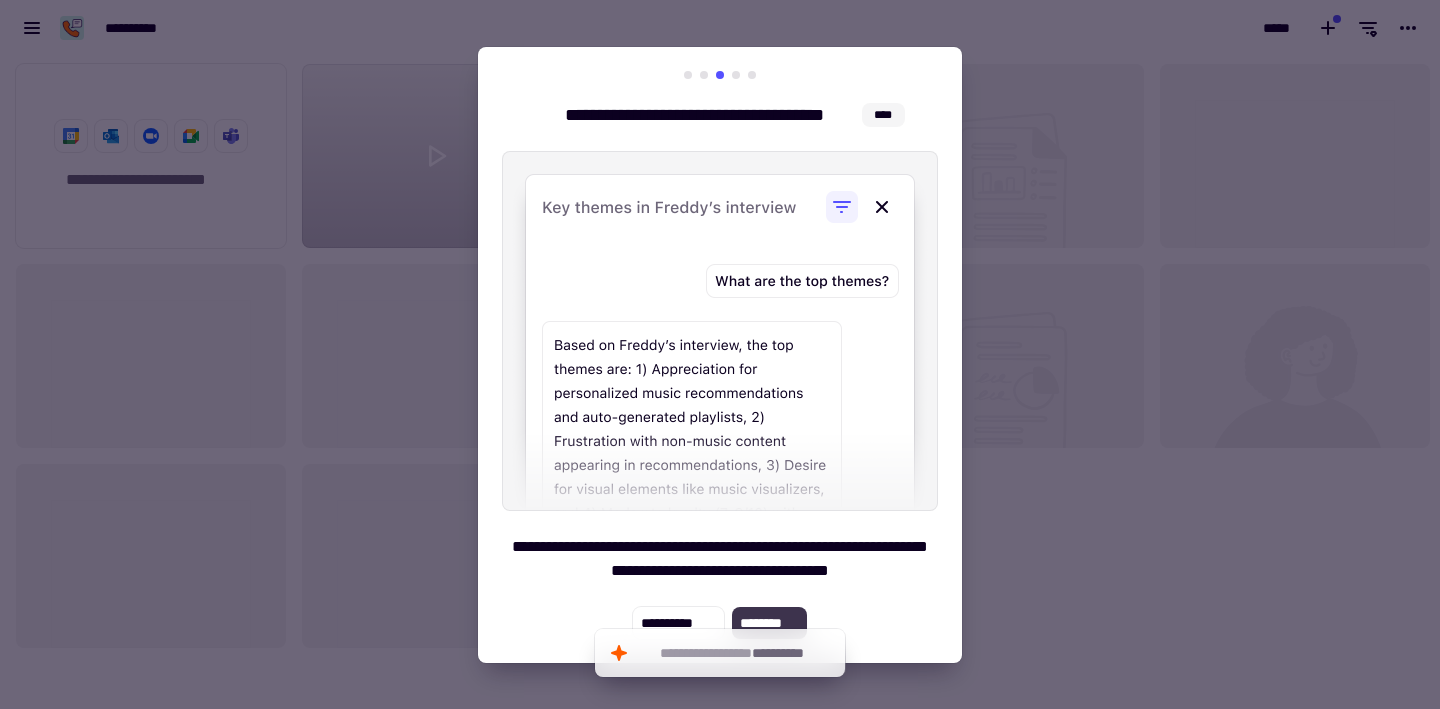 click on "********" 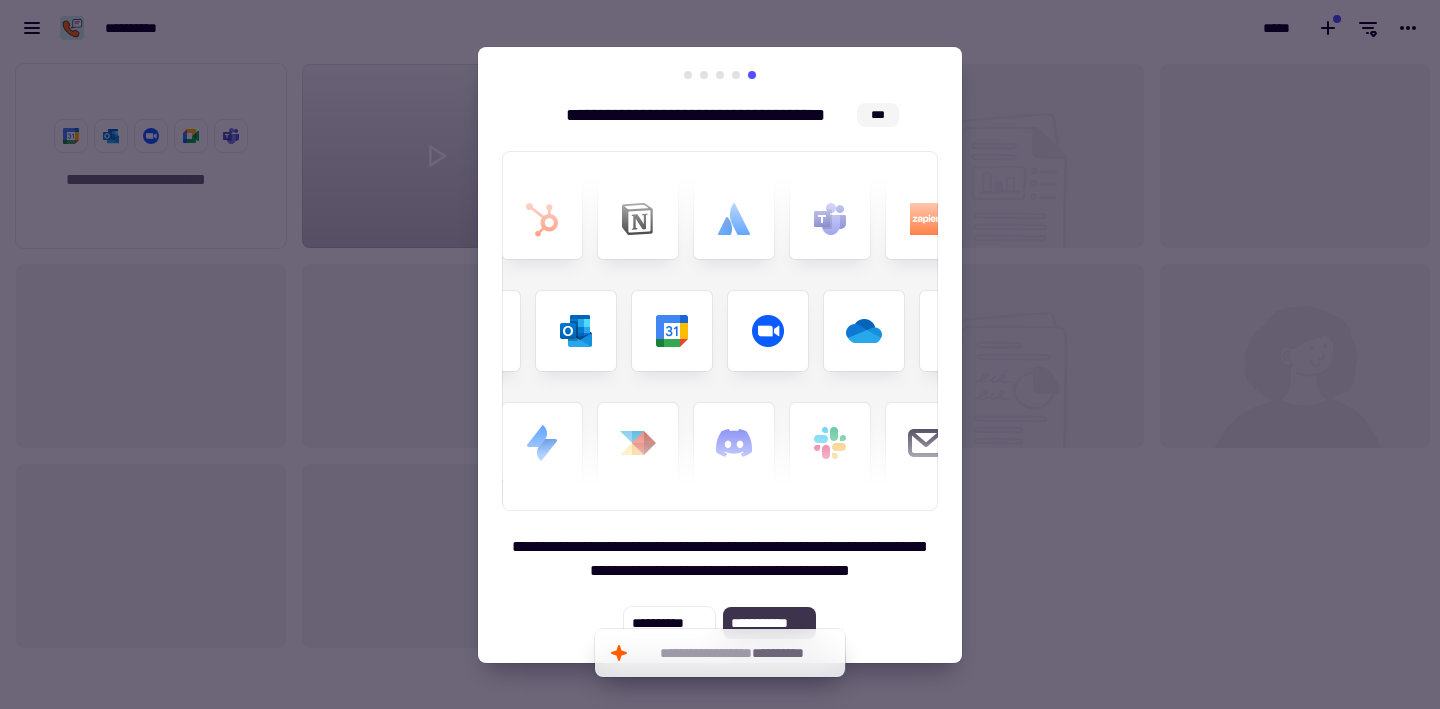 click on "**********" 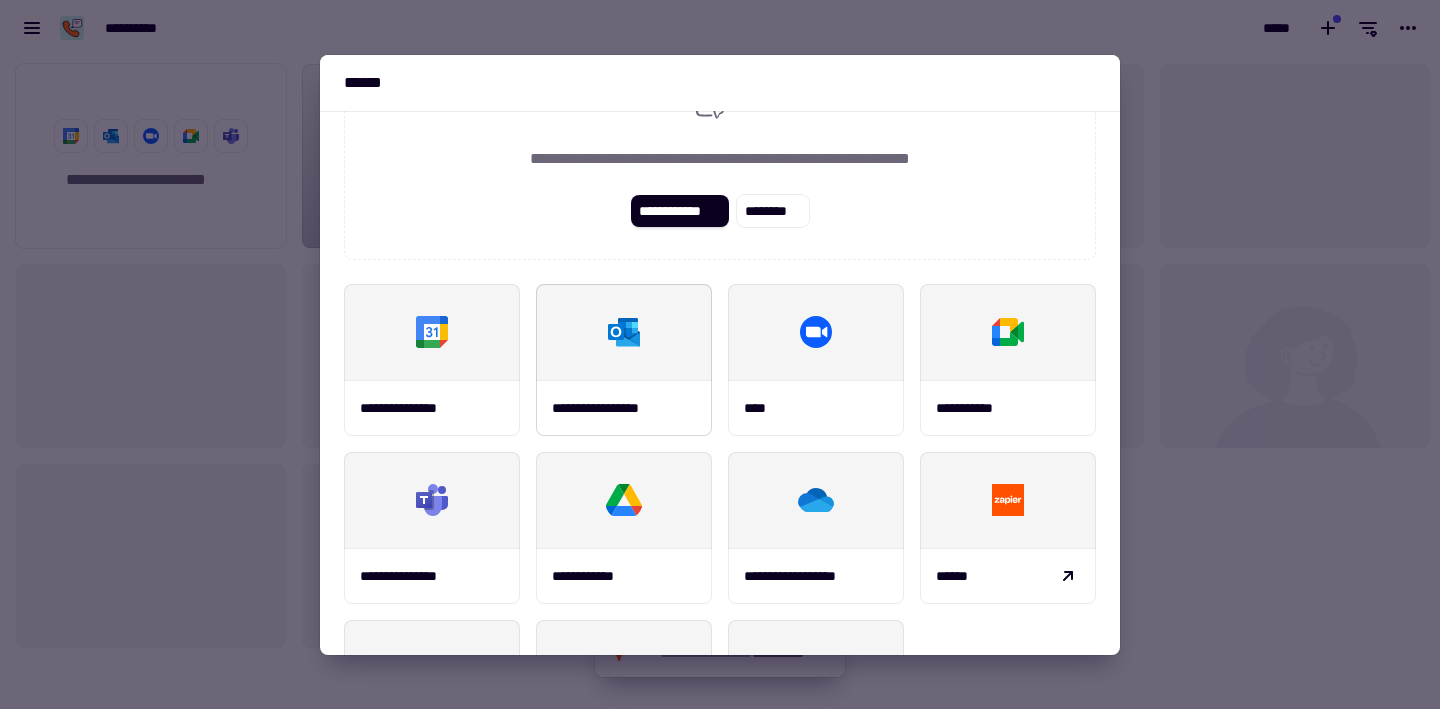 scroll, scrollTop: 0, scrollLeft: 0, axis: both 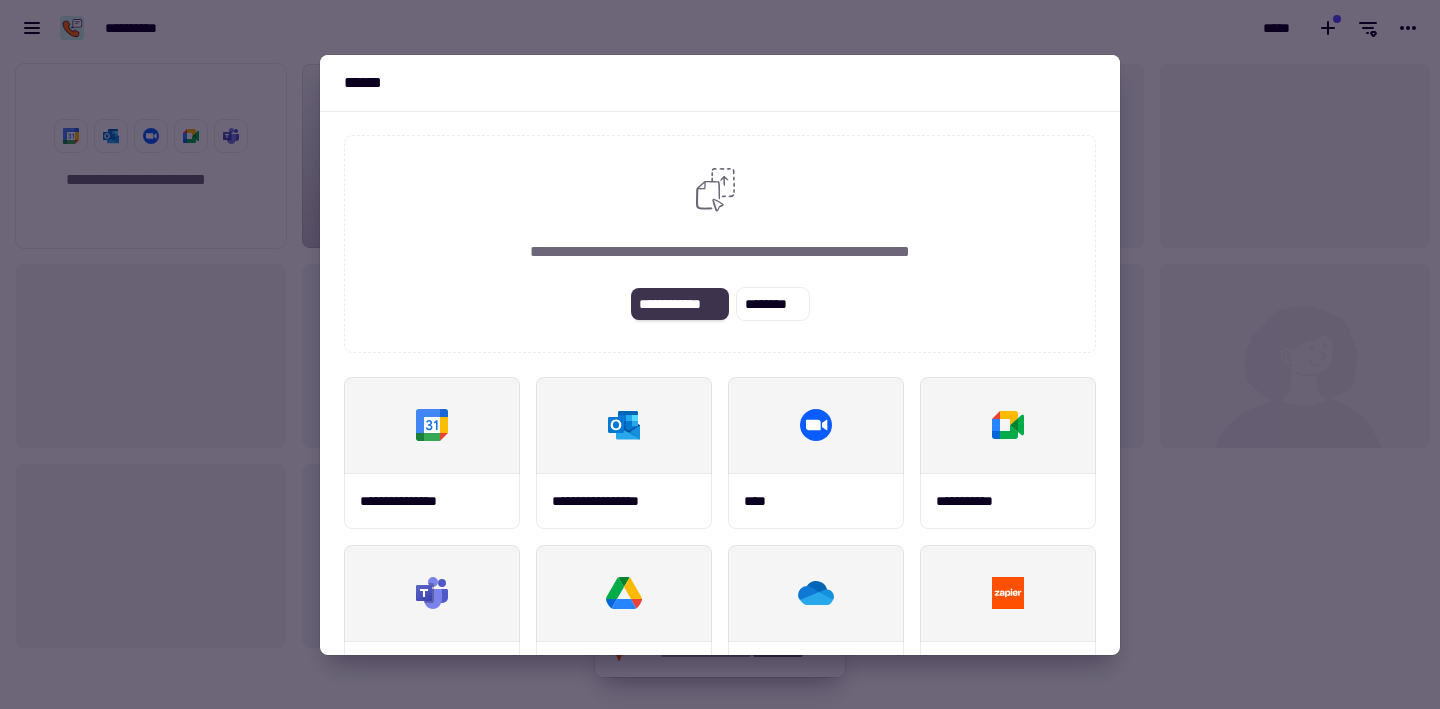 click on "**********" 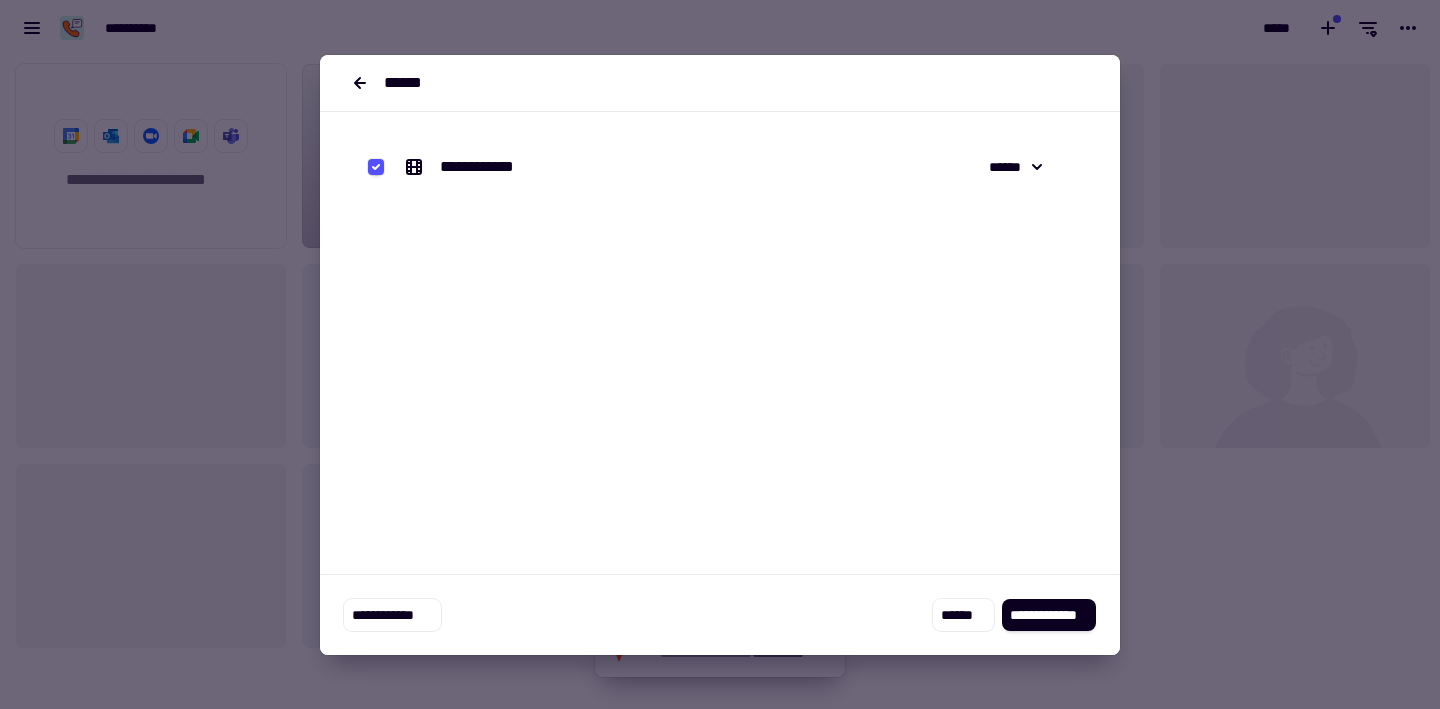 scroll, scrollTop: 638, scrollLeft: 1410, axis: both 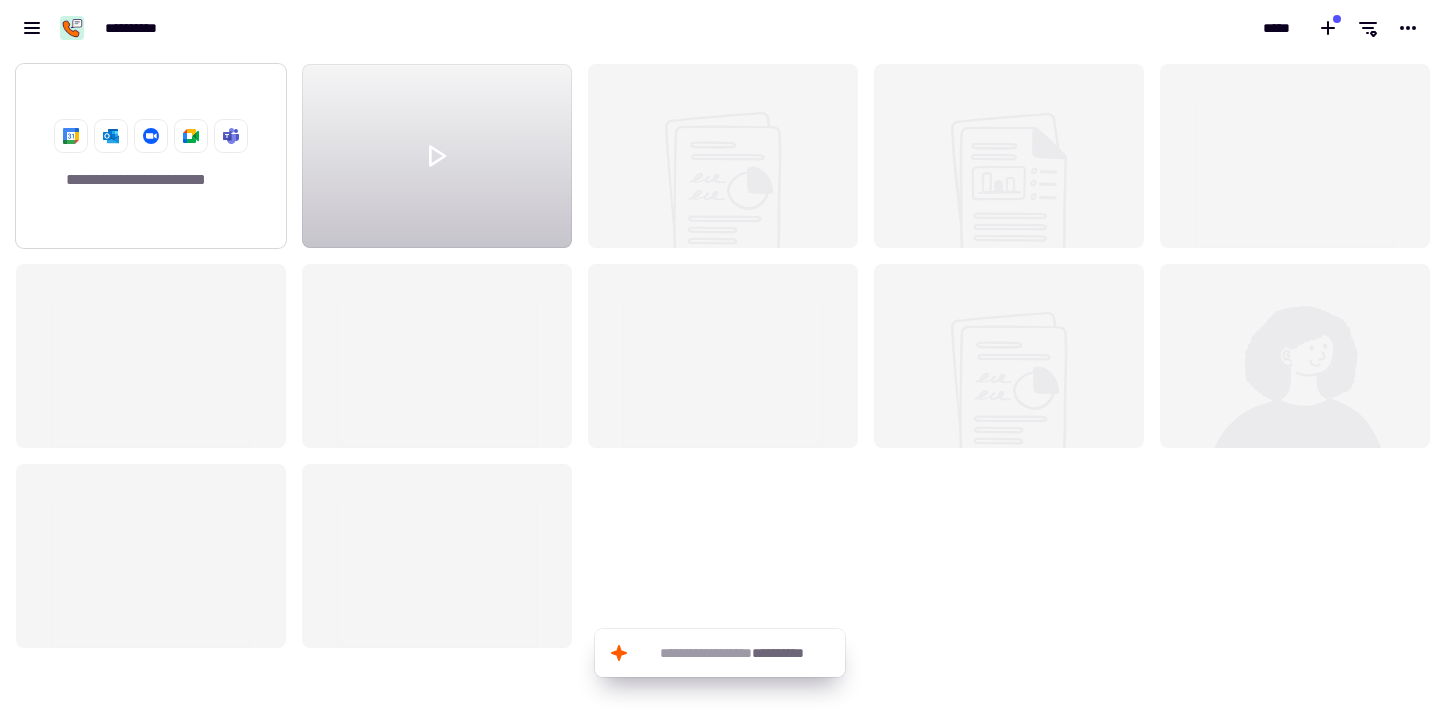 click on "**********" 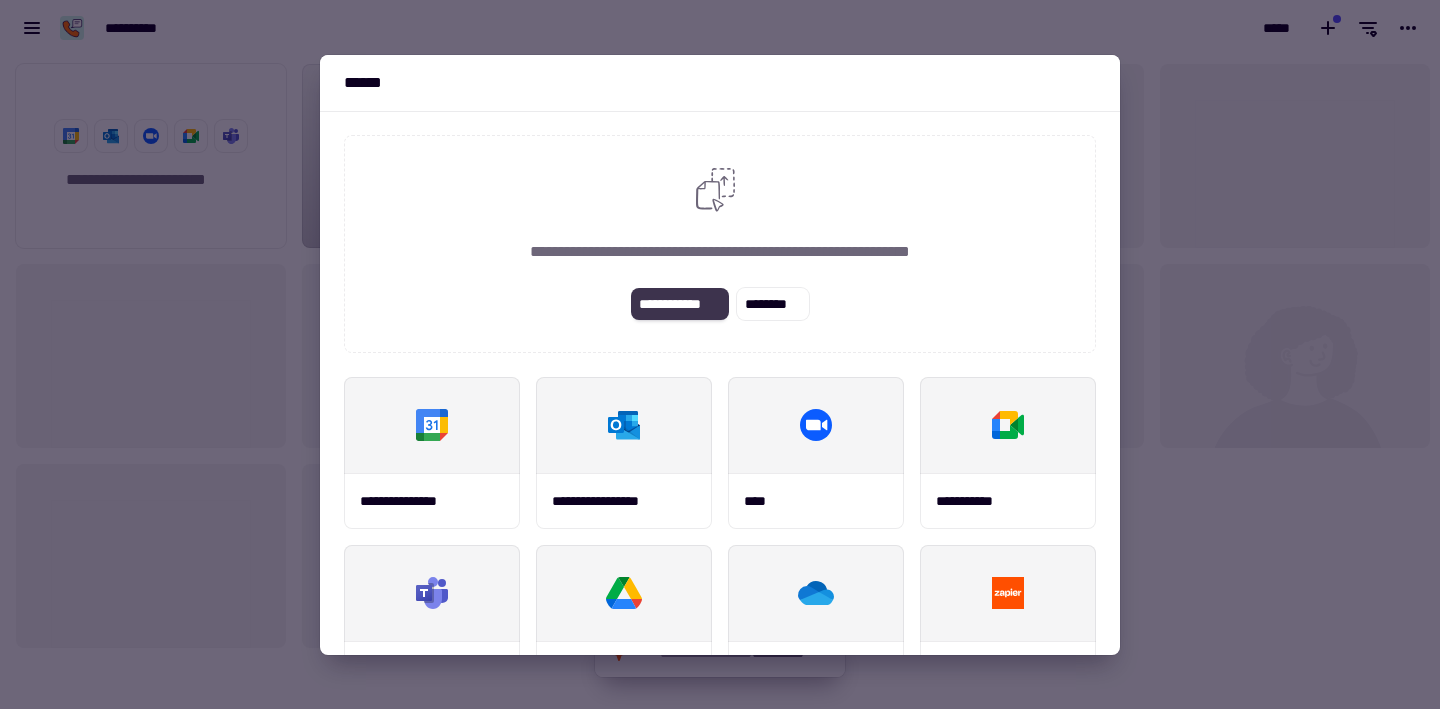 click on "**********" 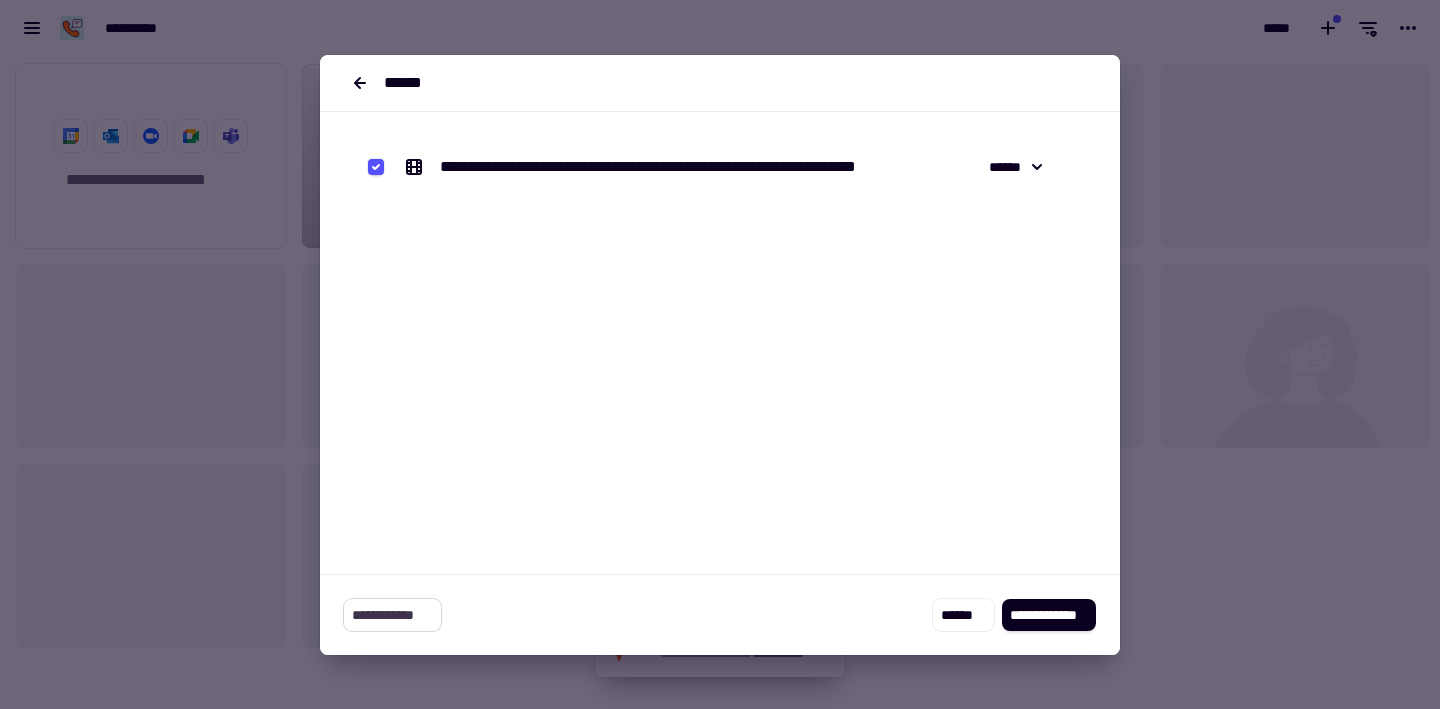 click on "**********" 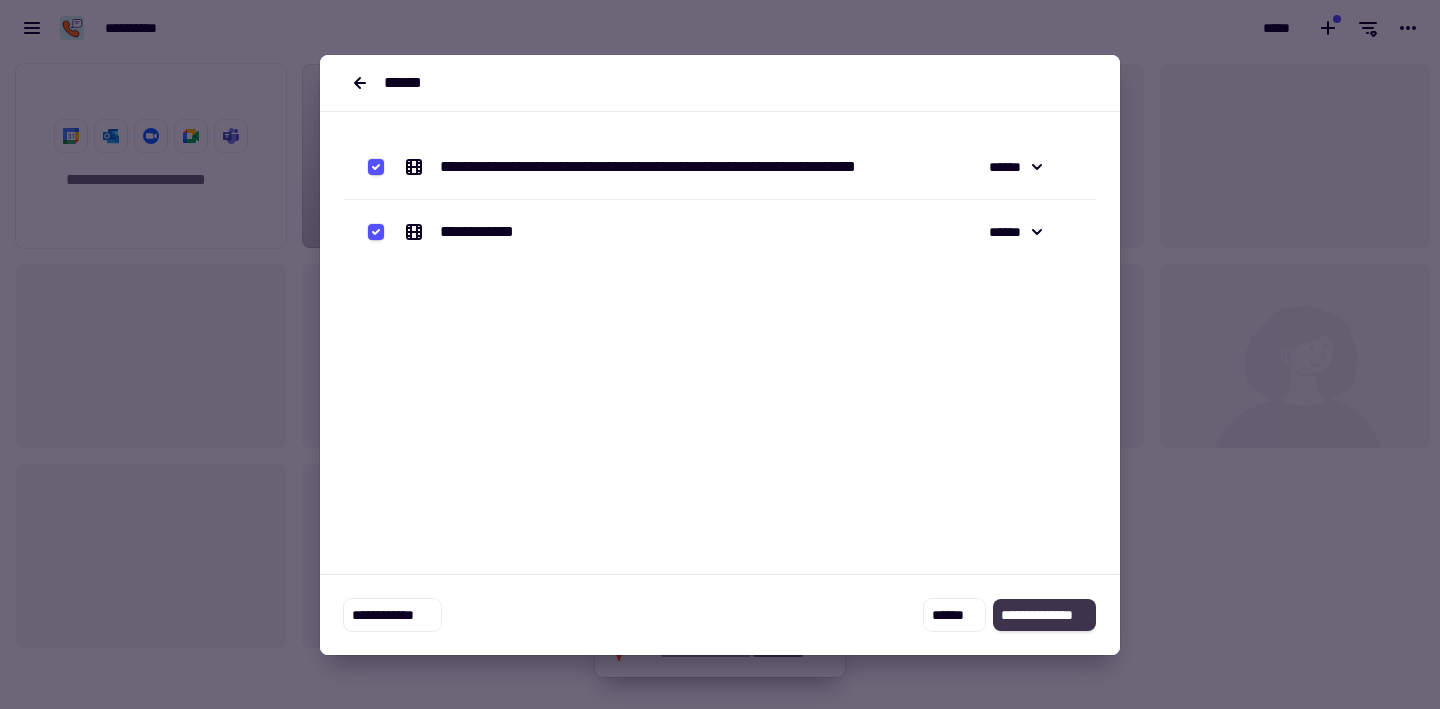 click on "**********" 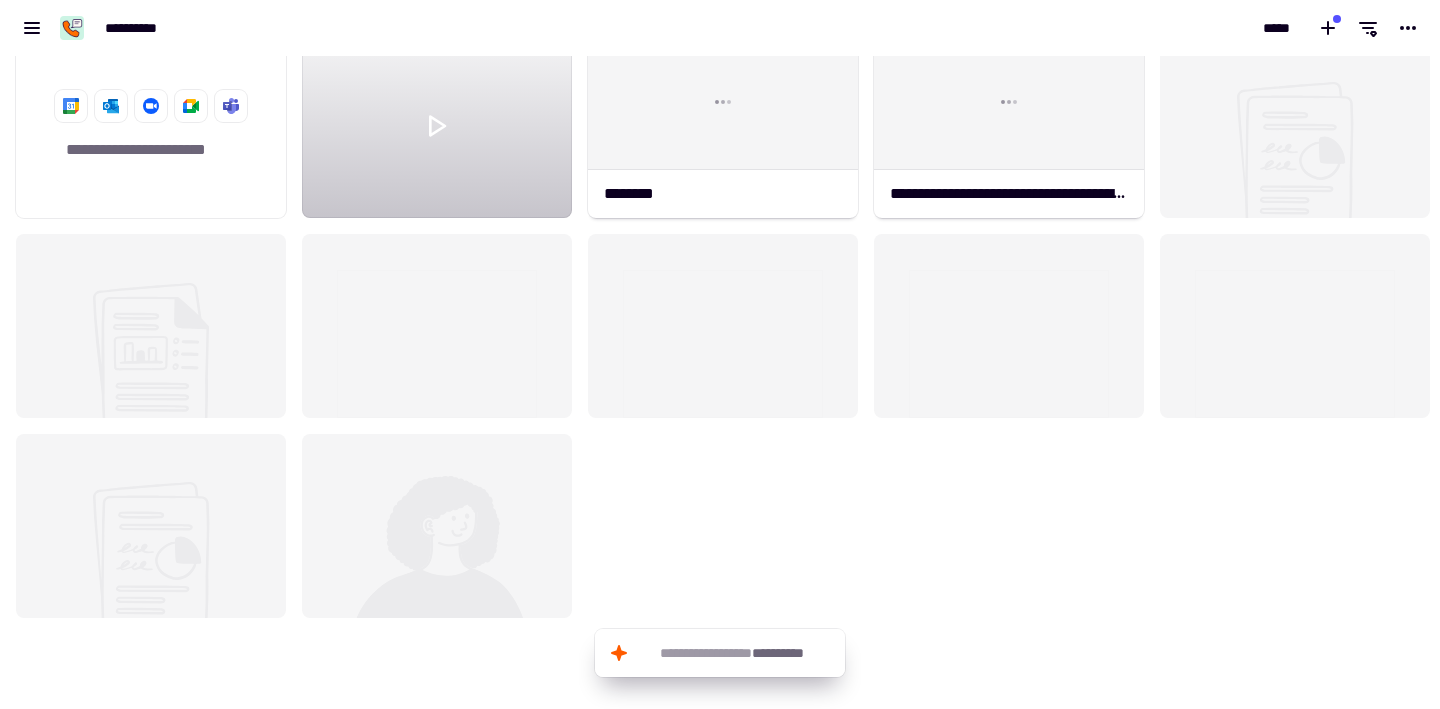 scroll, scrollTop: 0, scrollLeft: 0, axis: both 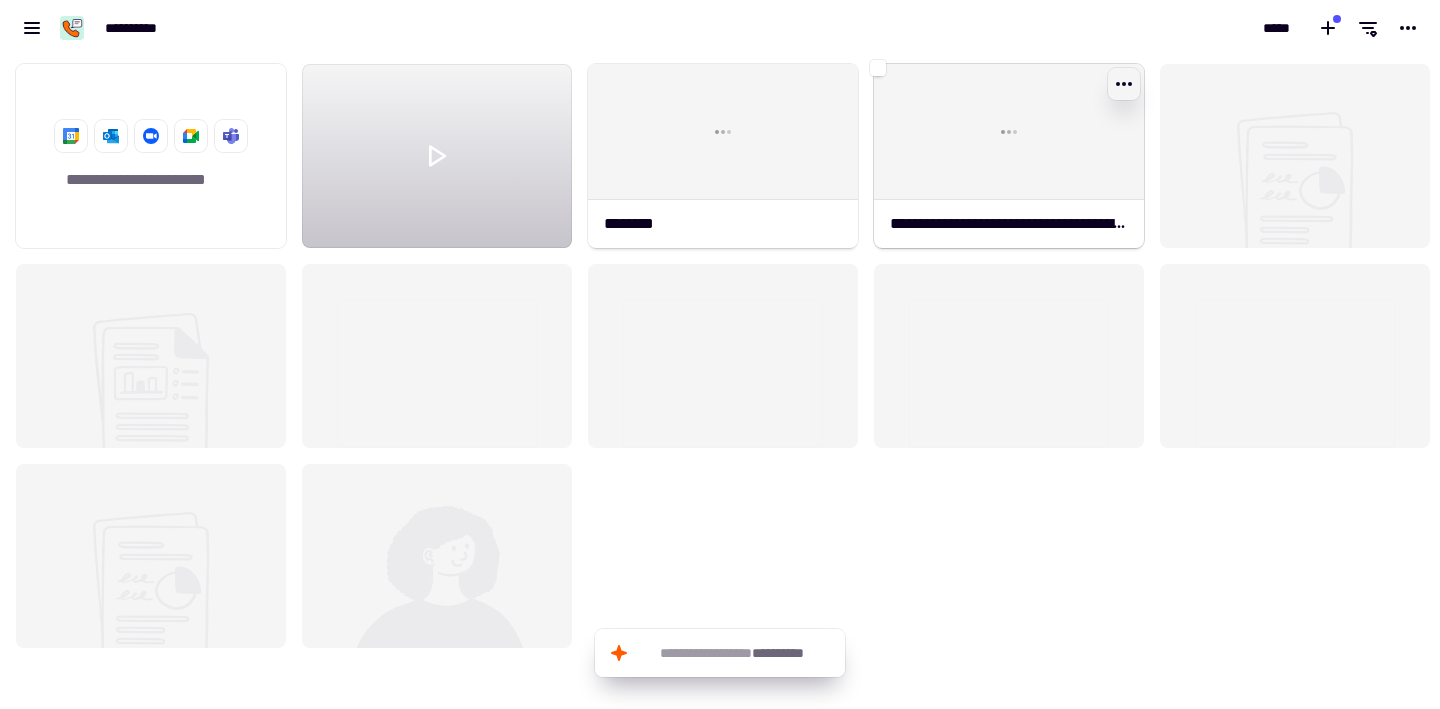 click 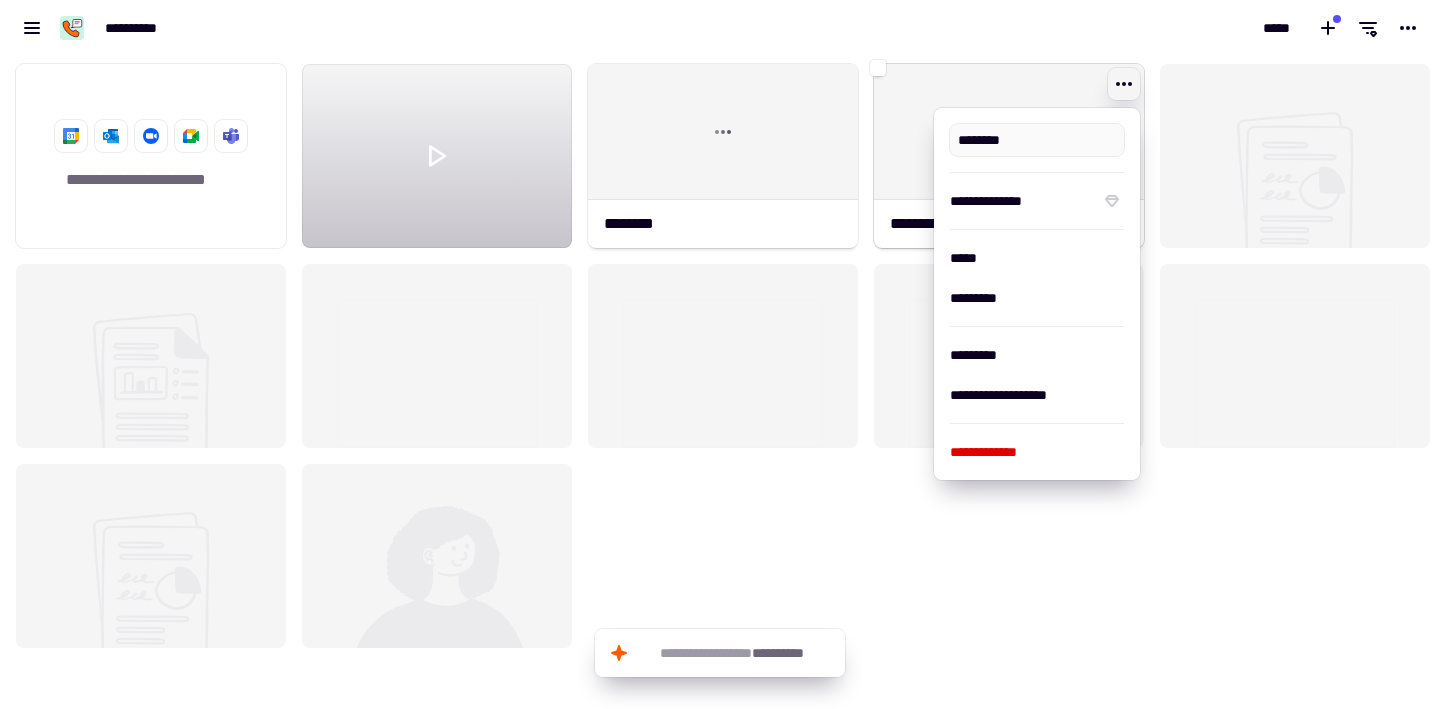 type on "**********" 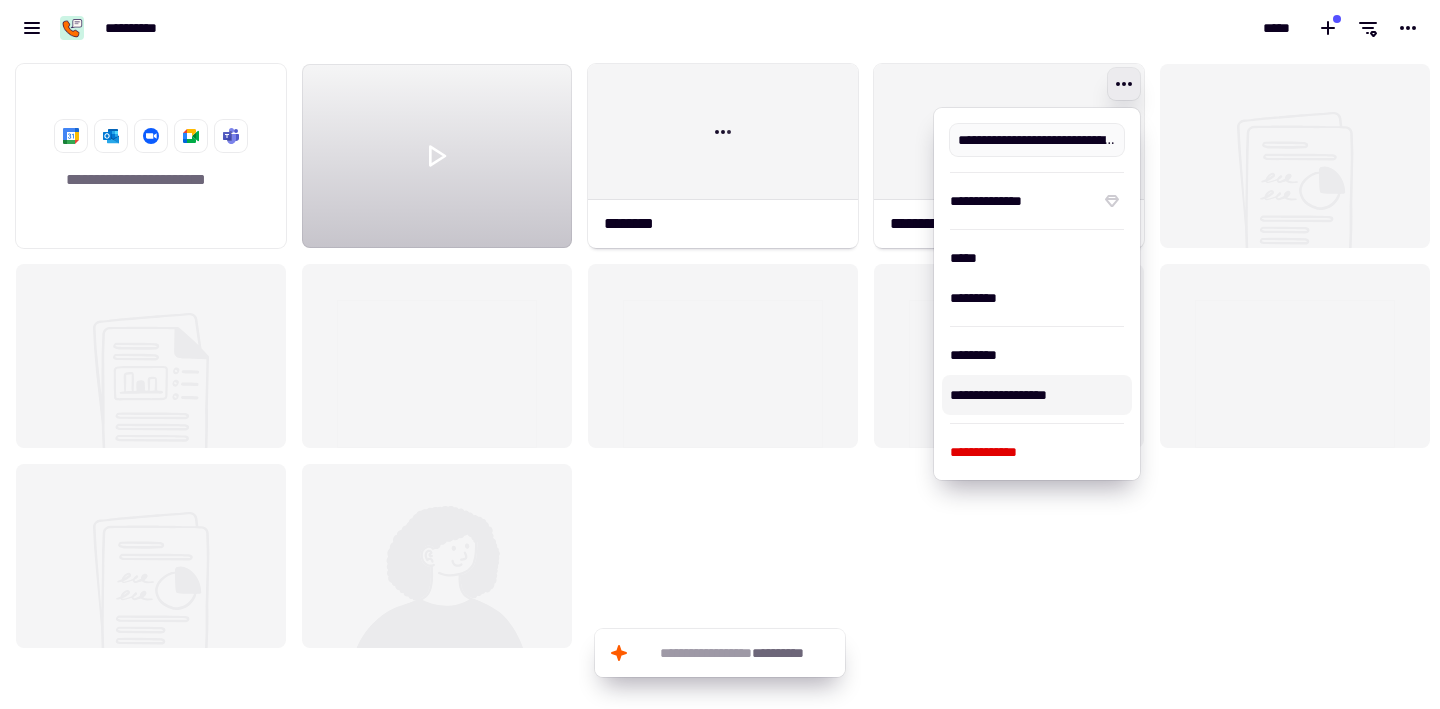 click on "**********" at bounding box center [1037, 395] 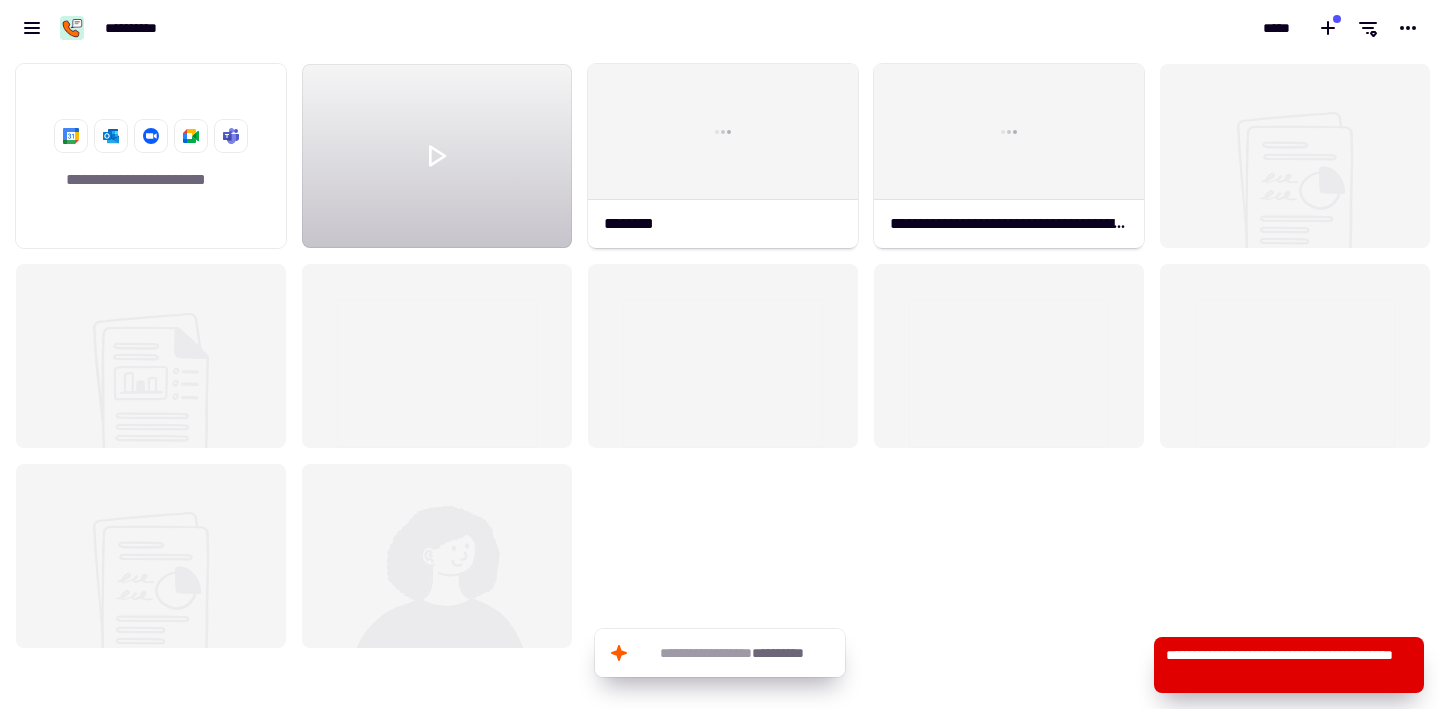 click on "**********" 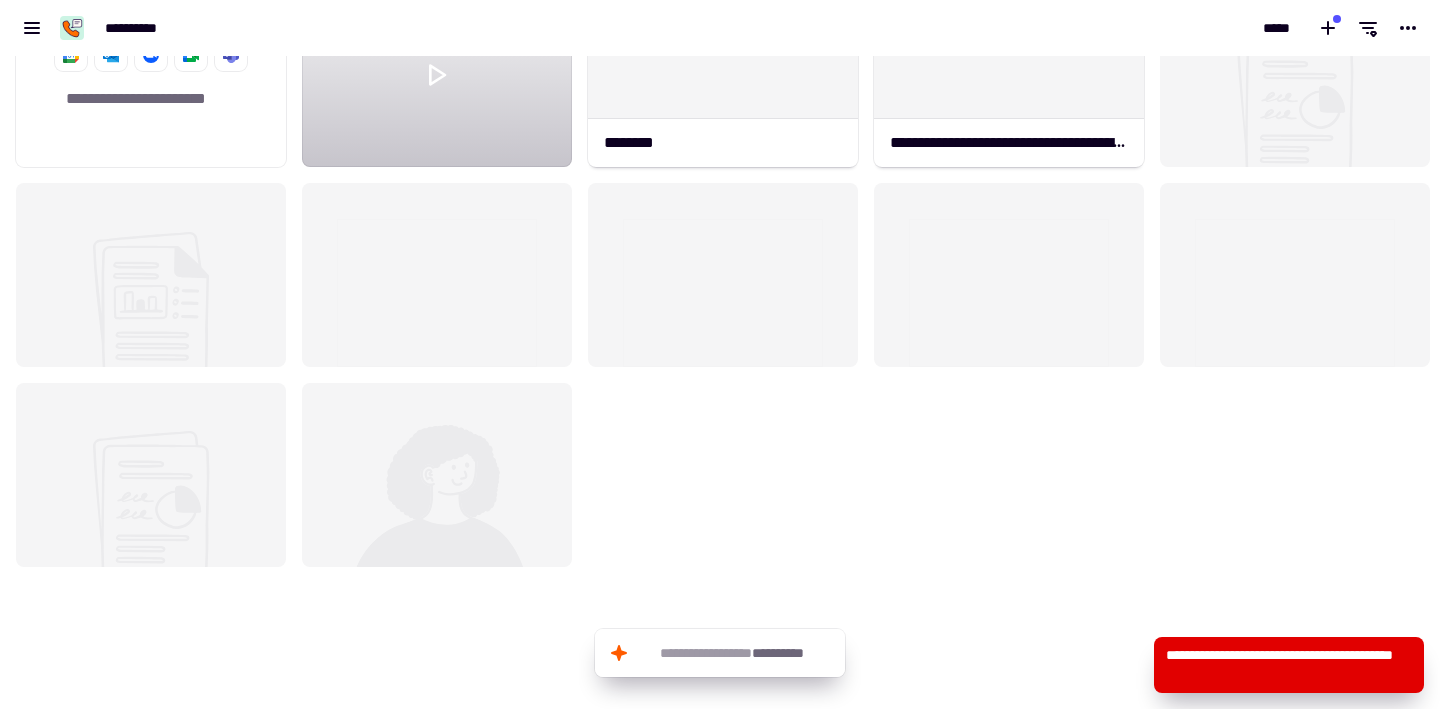 scroll, scrollTop: 0, scrollLeft: 0, axis: both 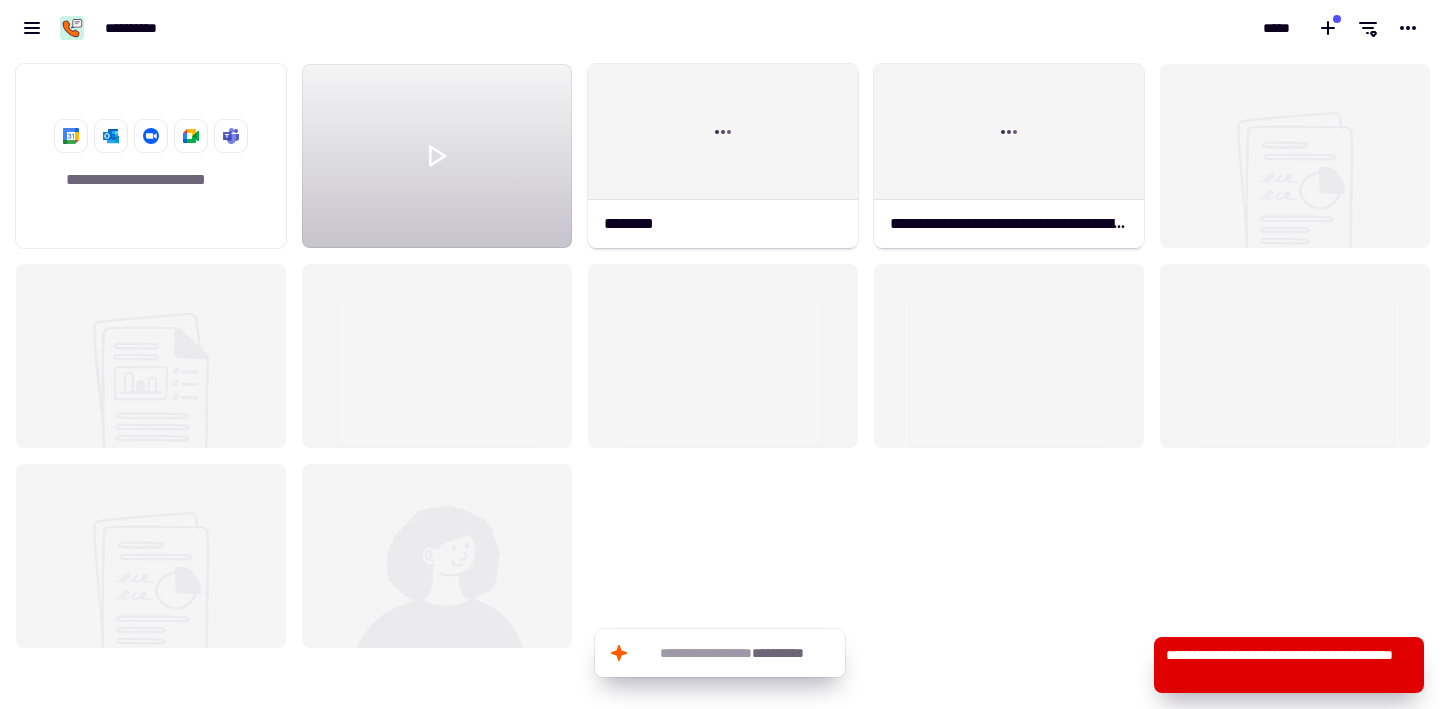 click 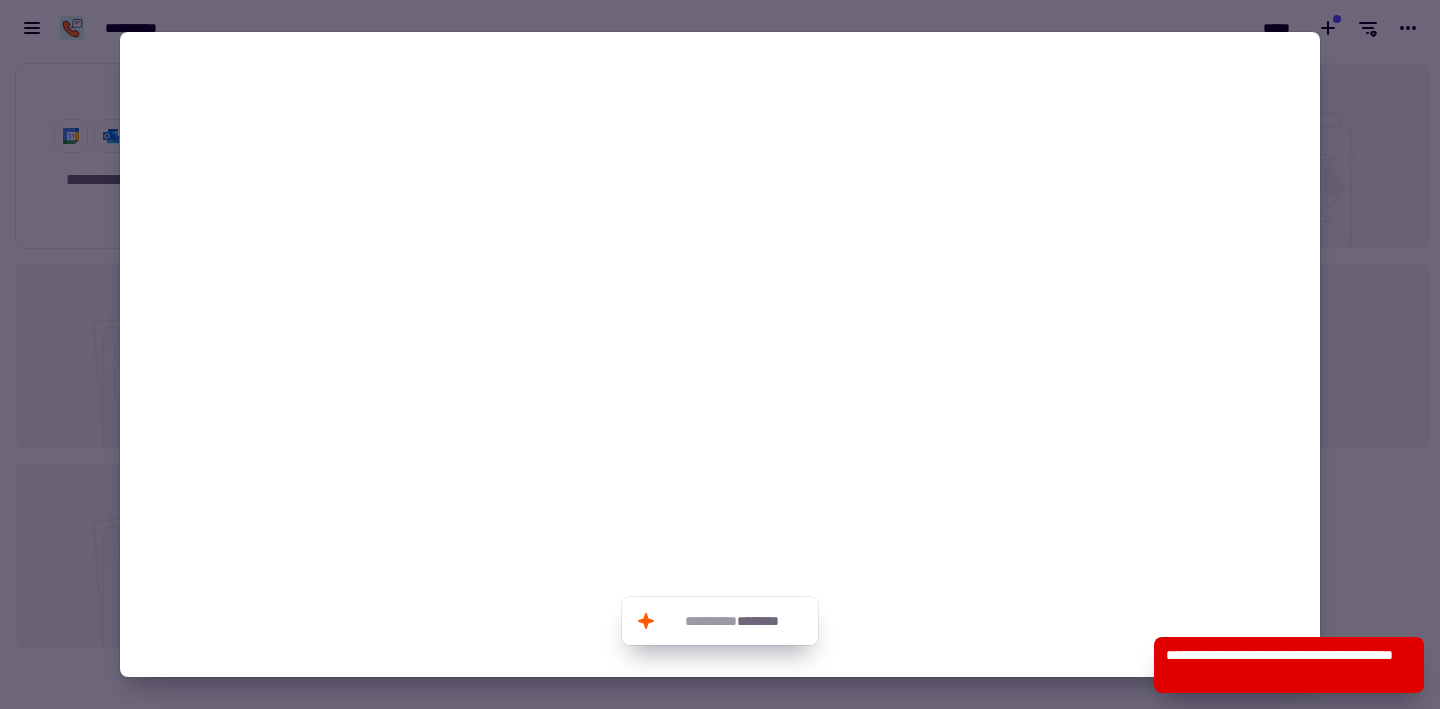 click at bounding box center (720, 354) 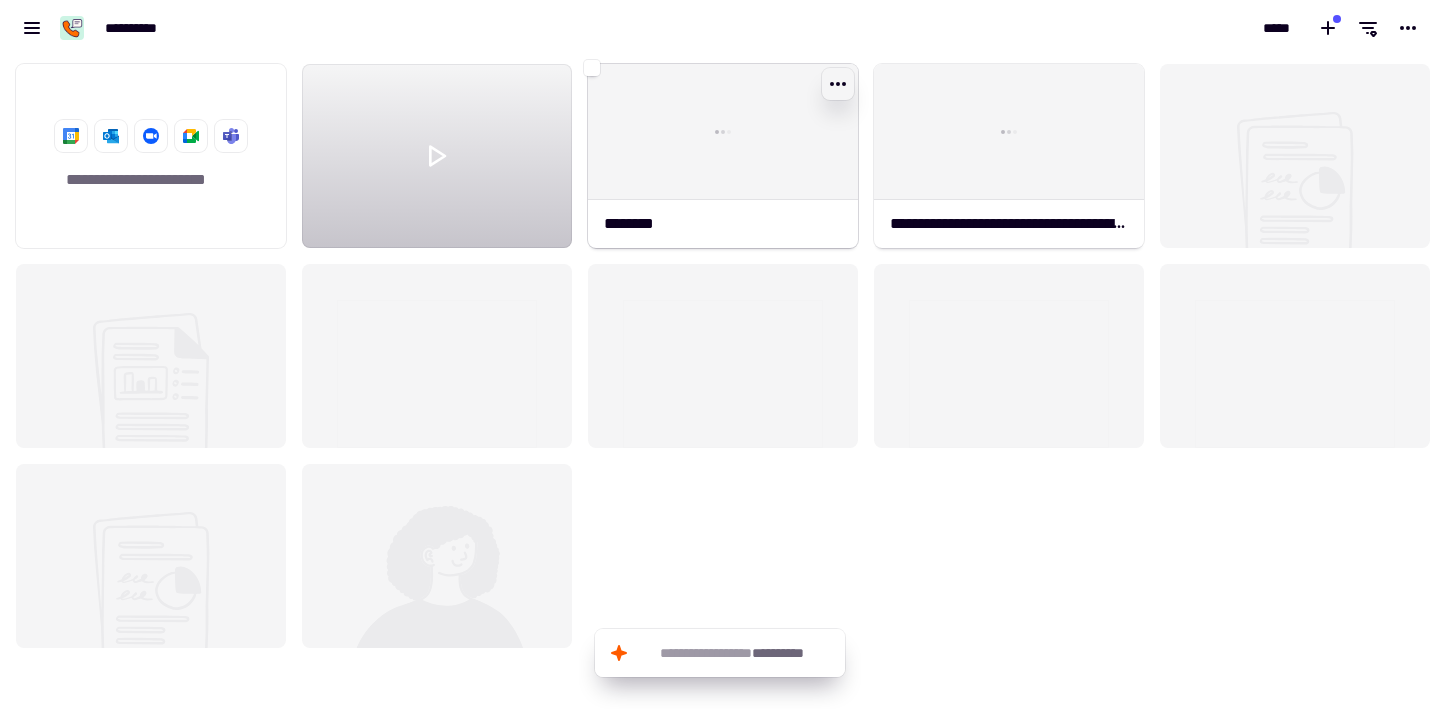 click 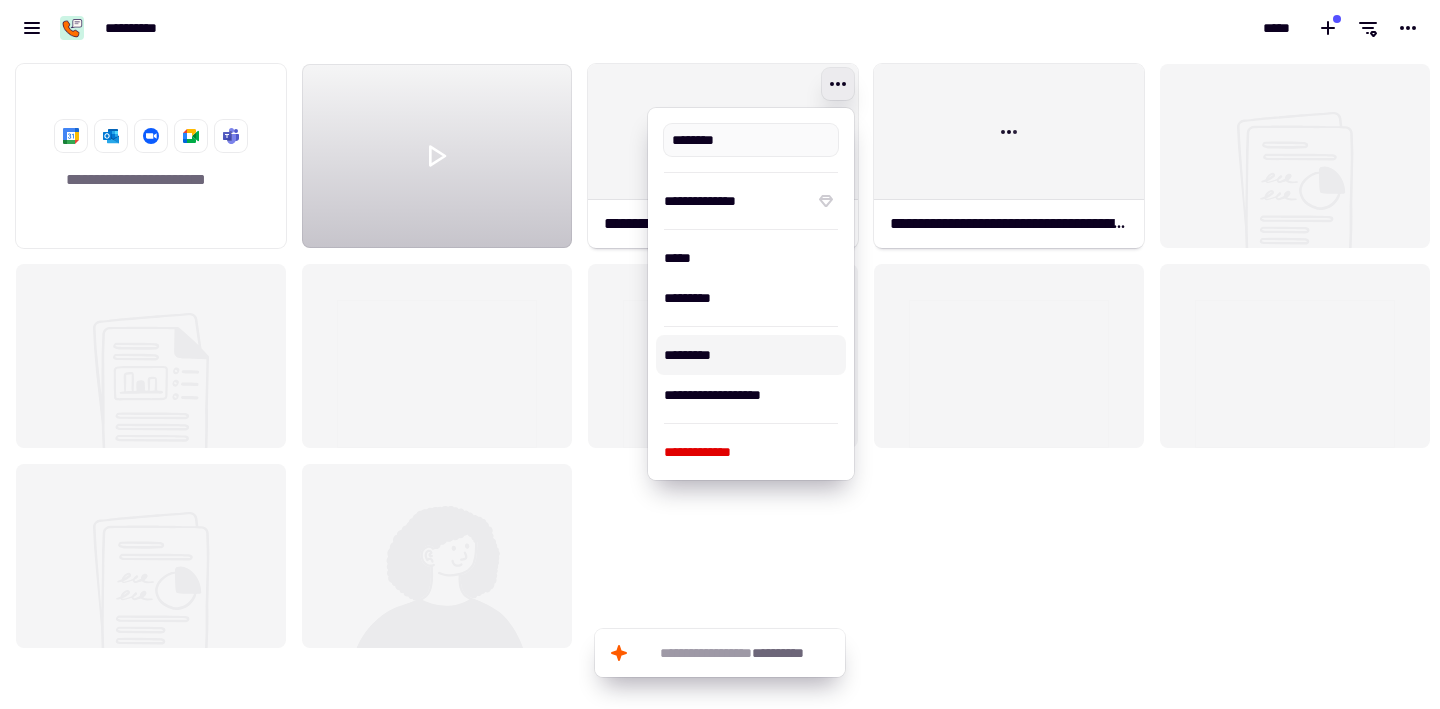 type on "********" 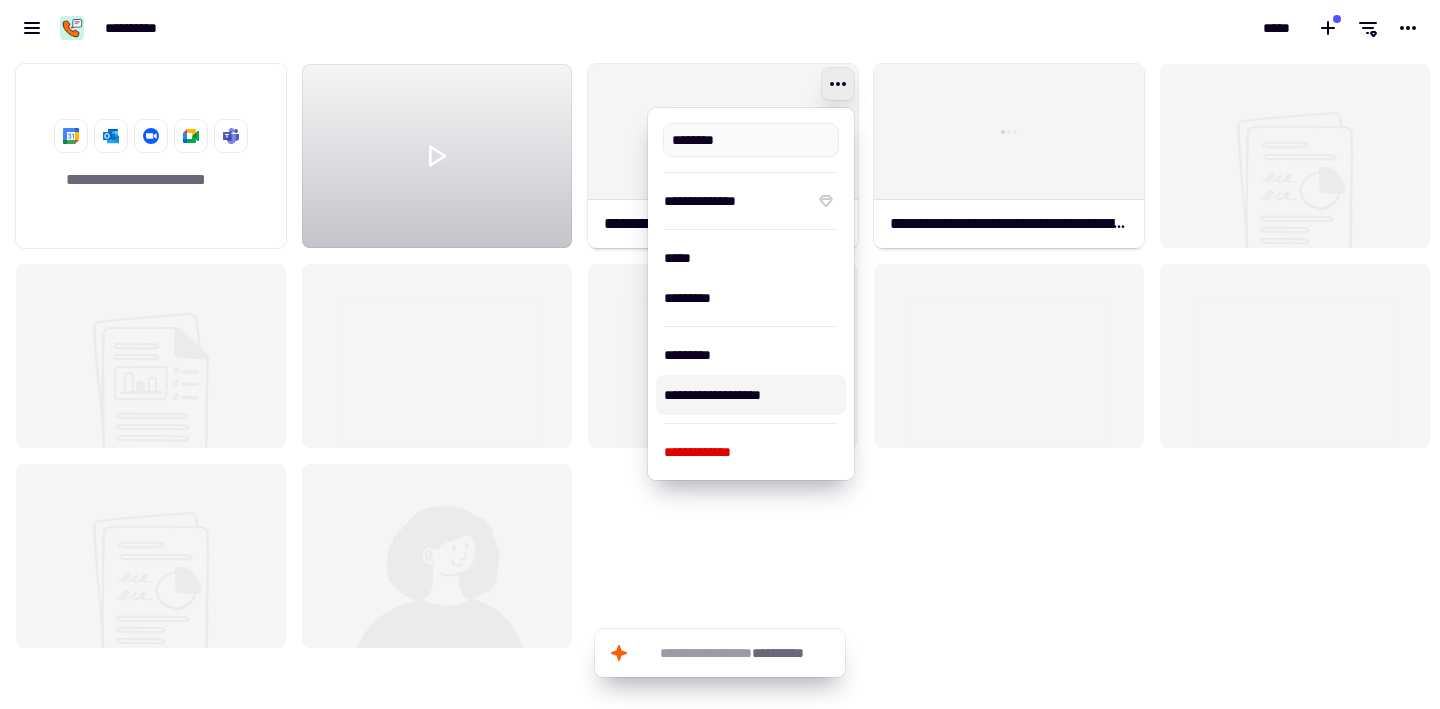 click on "**********" at bounding box center (751, 395) 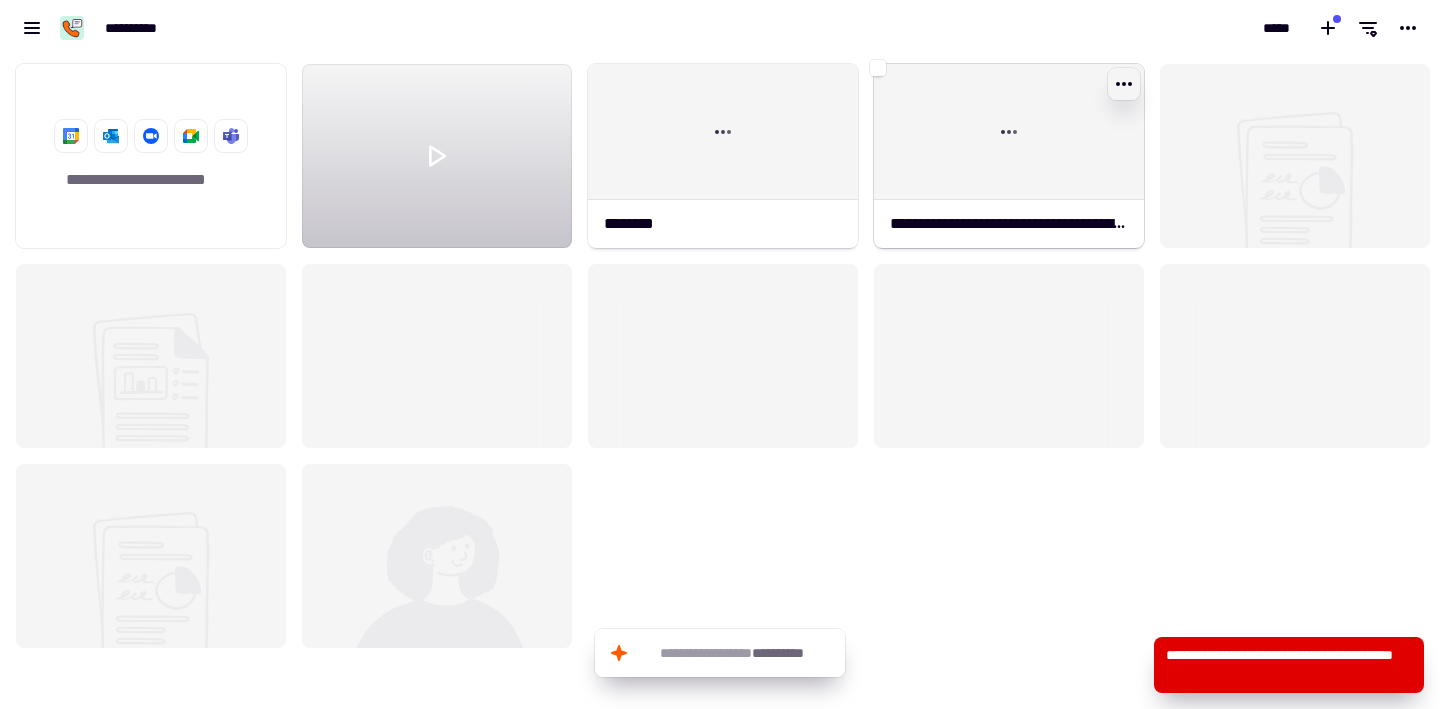 click 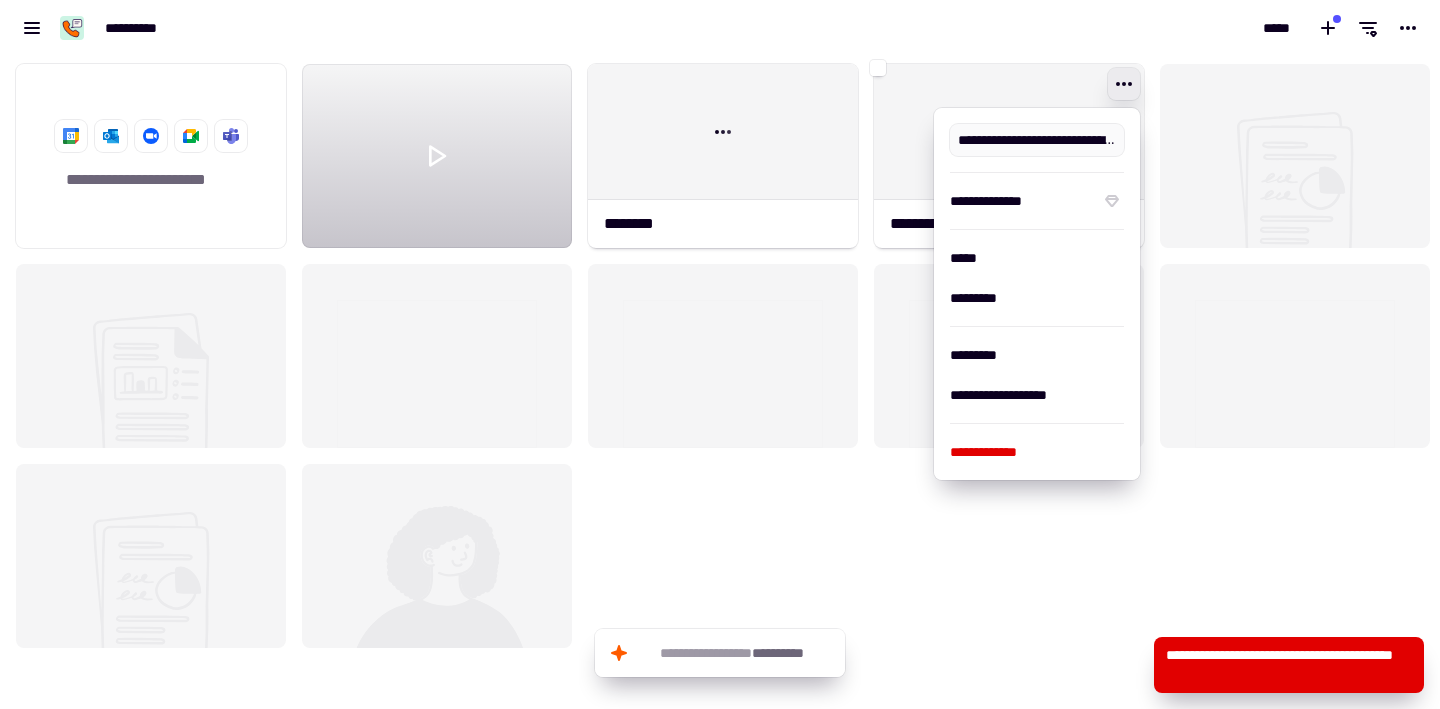 scroll, scrollTop: 0, scrollLeft: 343, axis: horizontal 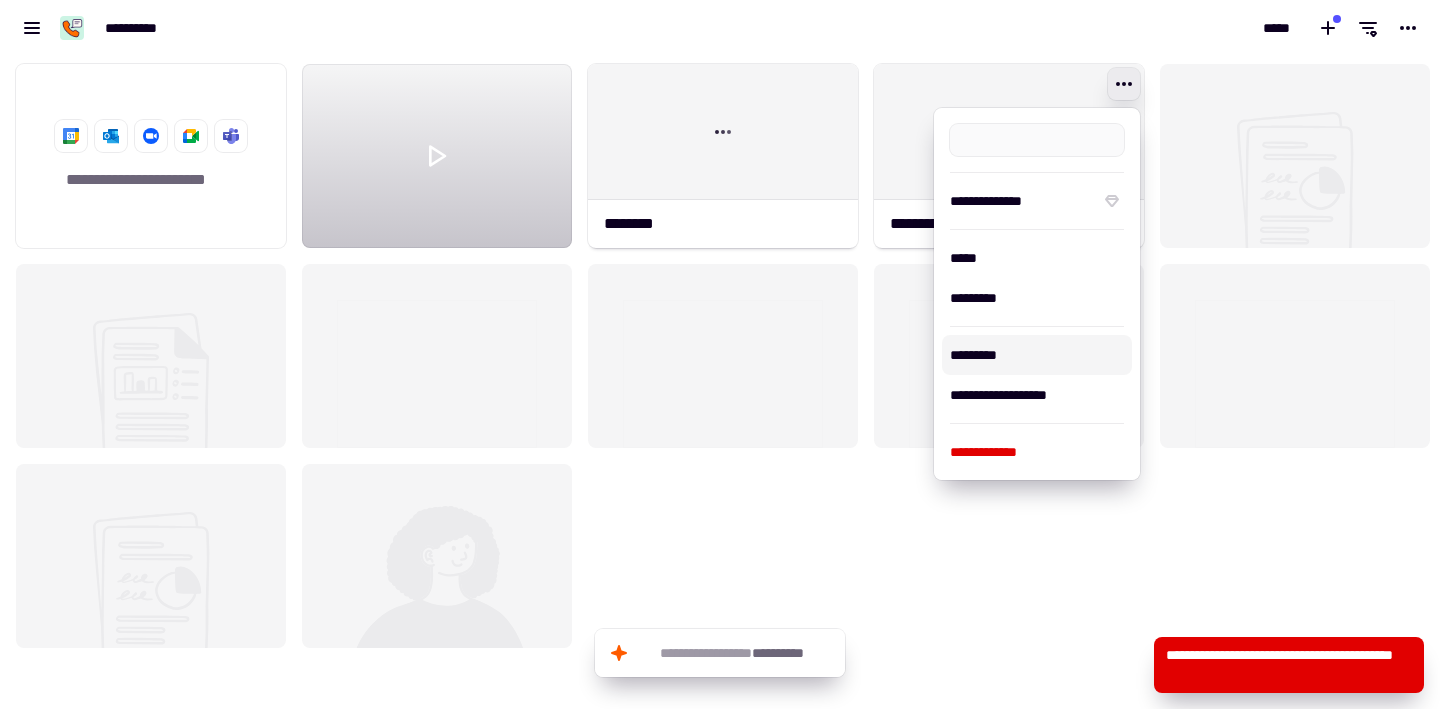 click on "*********" at bounding box center (1037, 355) 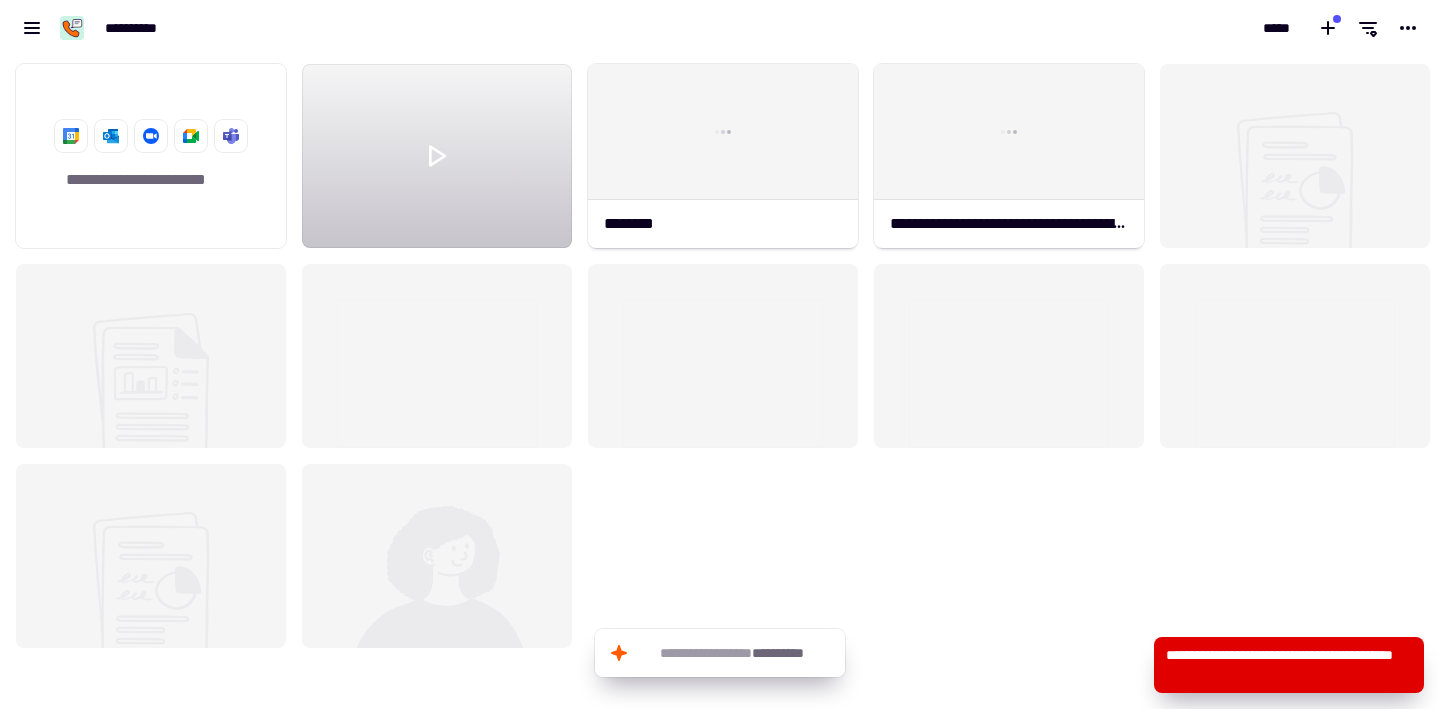 click on "**********" 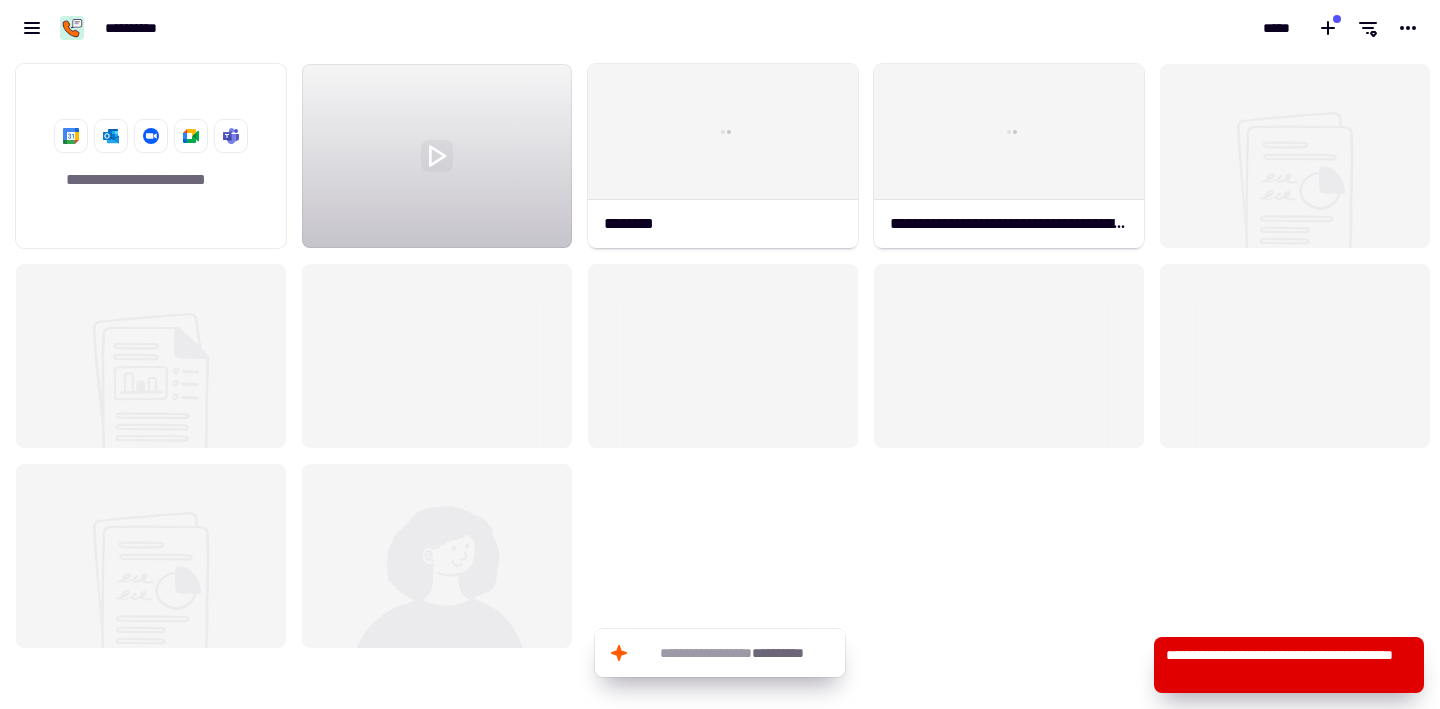 click 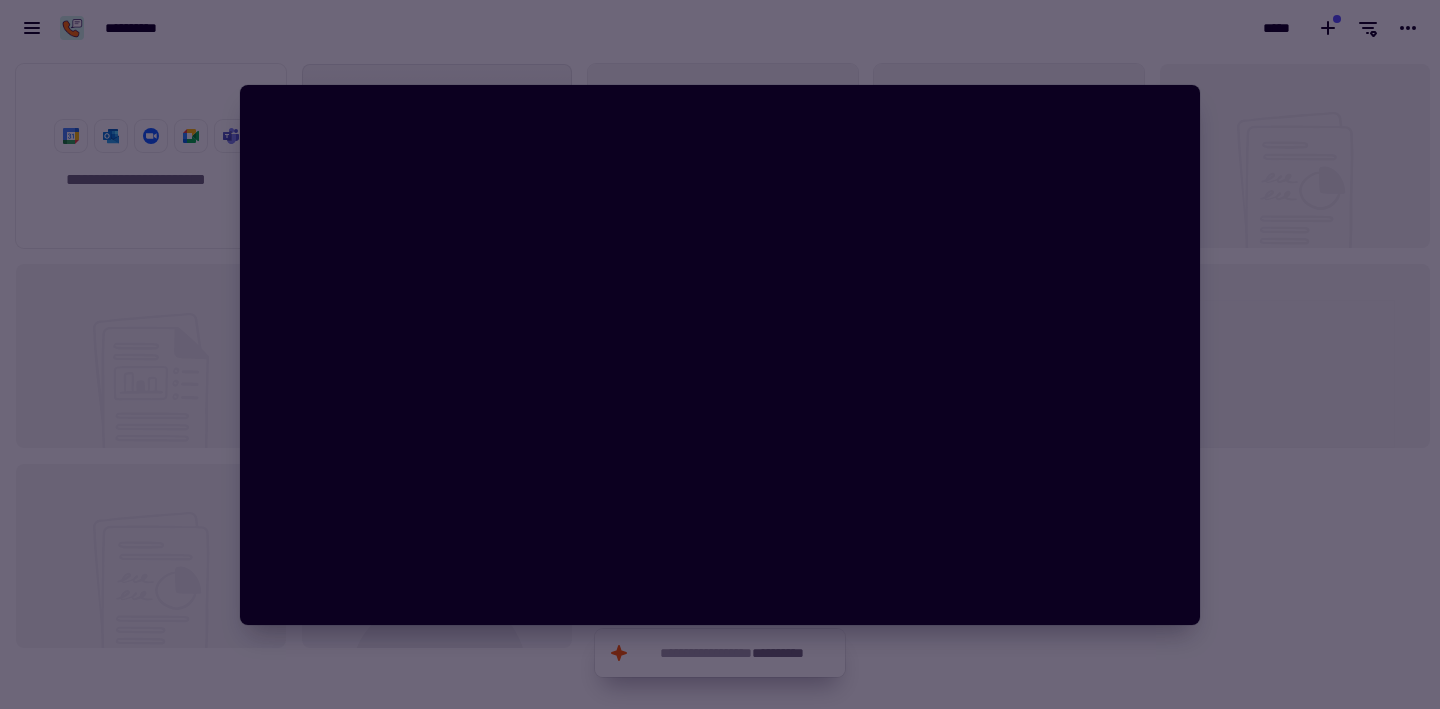 scroll, scrollTop: 1, scrollLeft: 1, axis: both 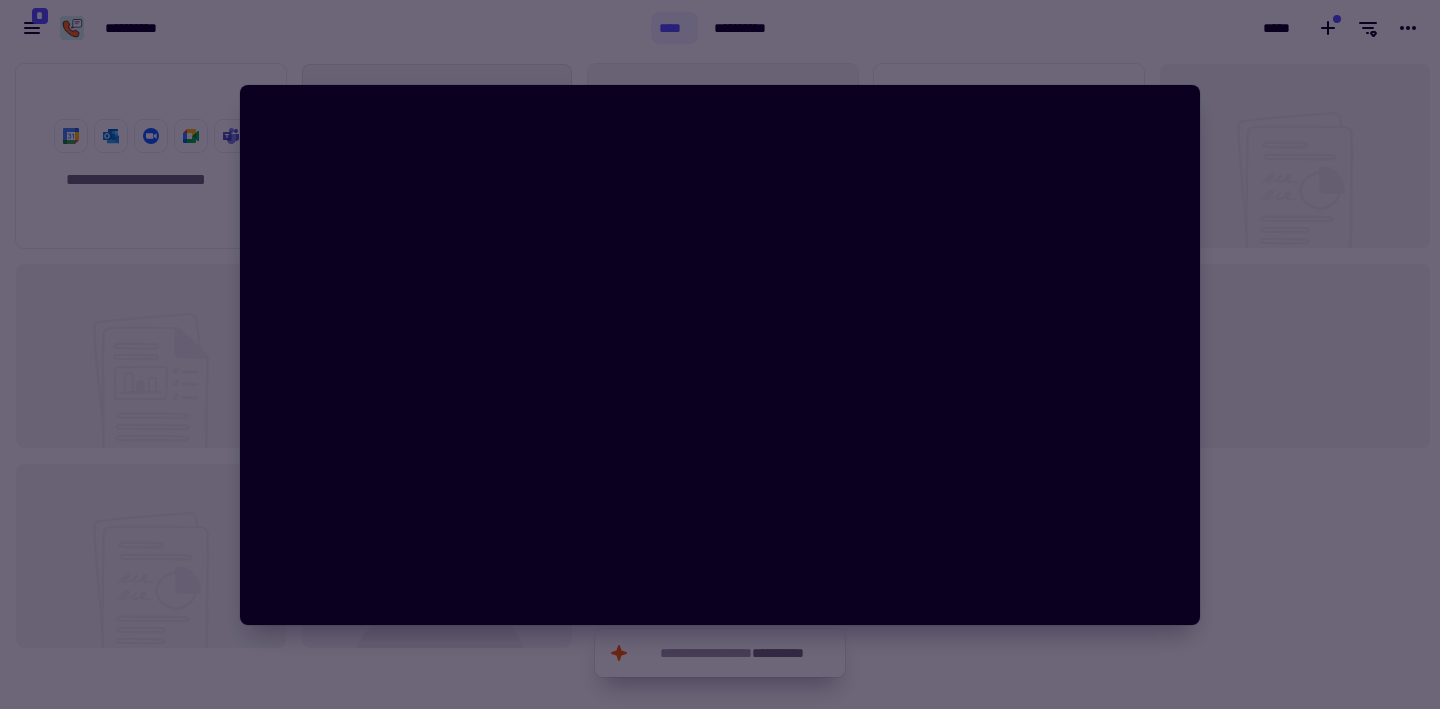 click at bounding box center [720, 354] 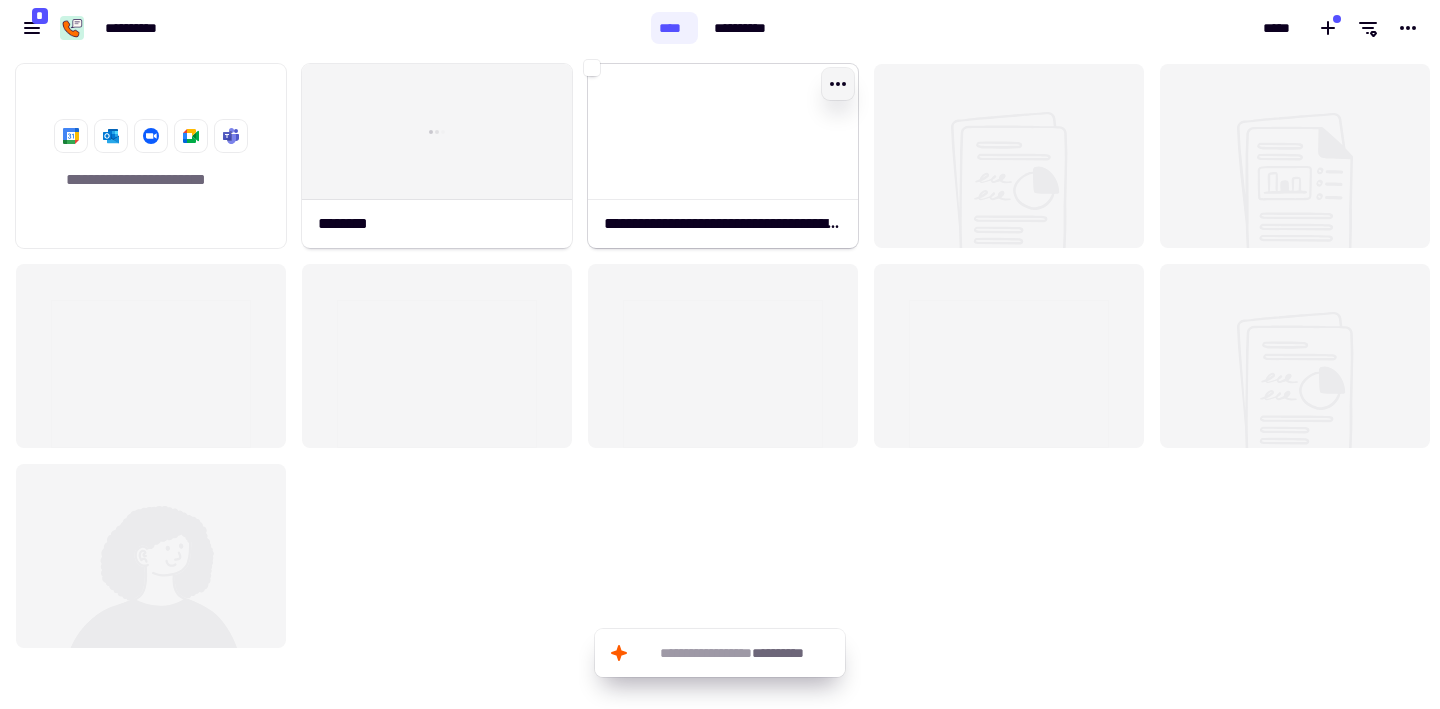 click 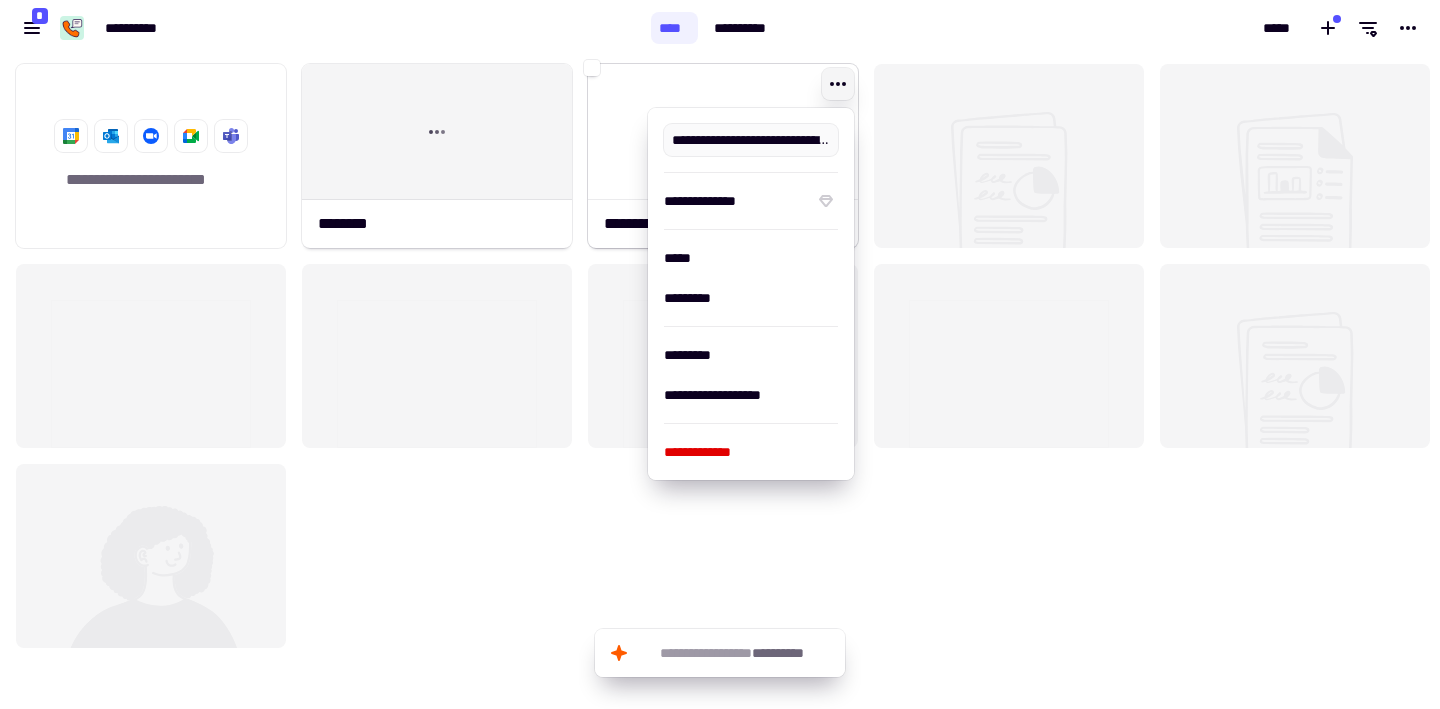 scroll, scrollTop: 0, scrollLeft: 343, axis: horizontal 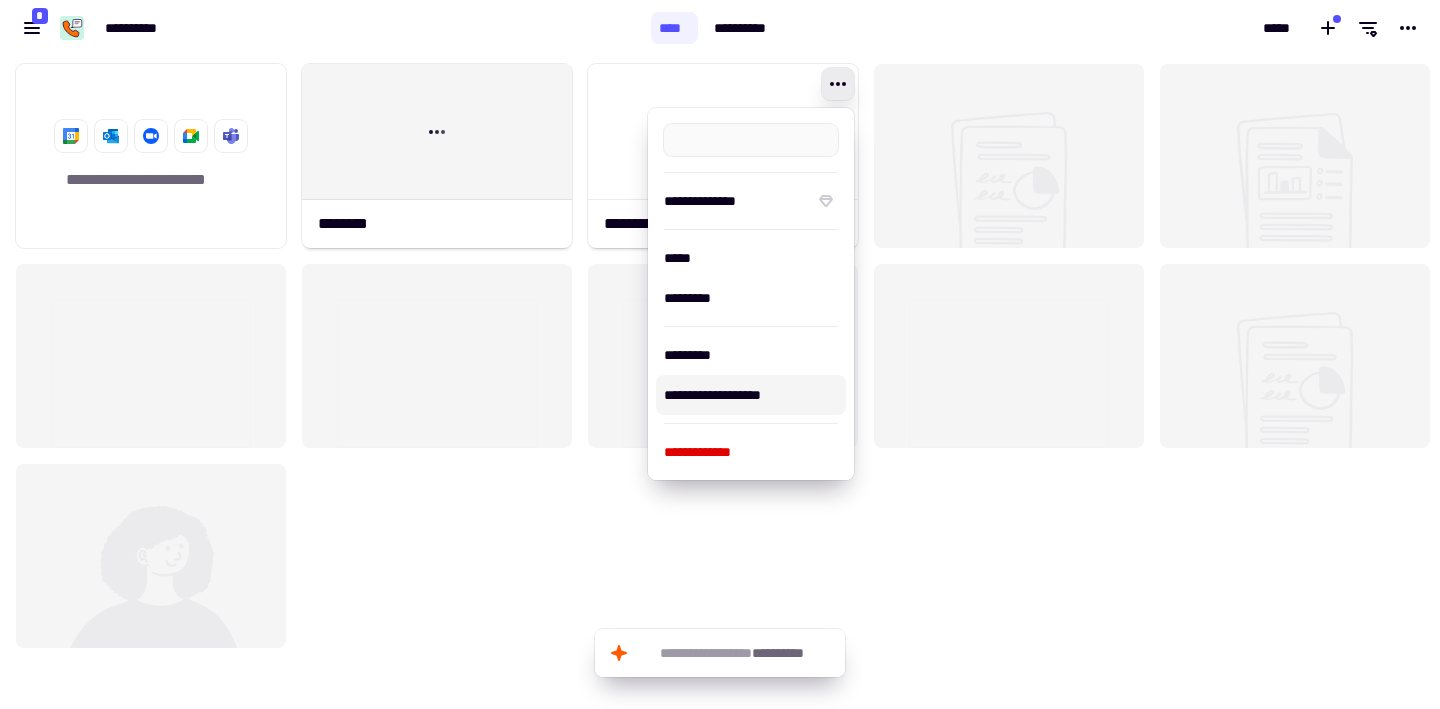 click on "**********" at bounding box center (751, 395) 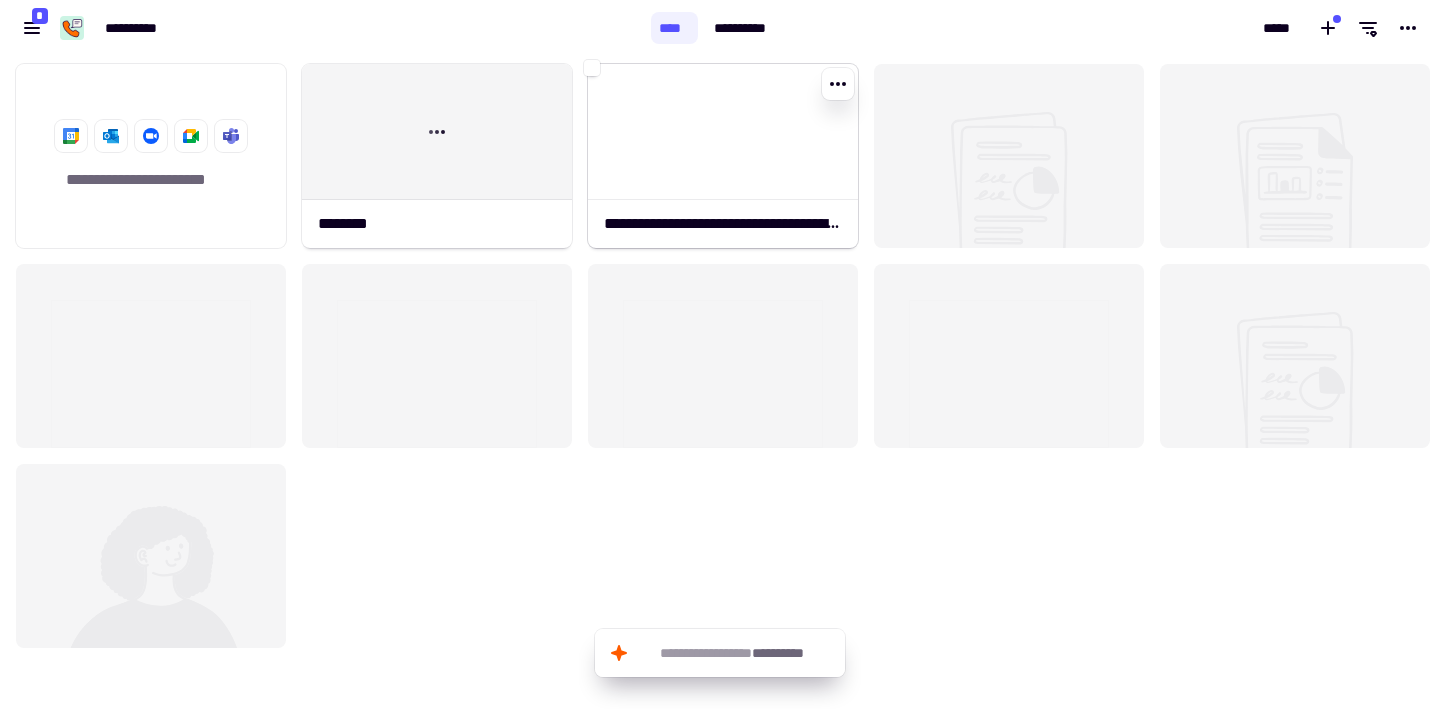 click 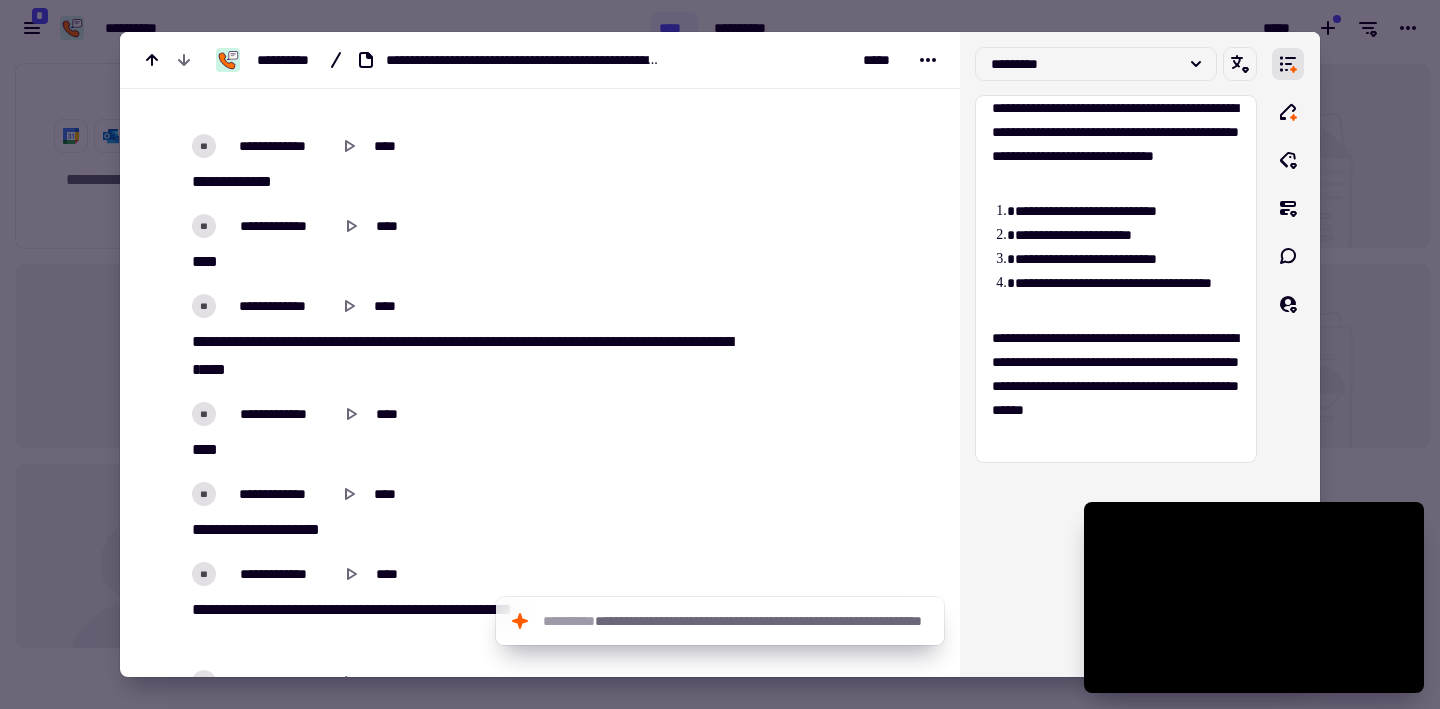scroll, scrollTop: 1541, scrollLeft: 0, axis: vertical 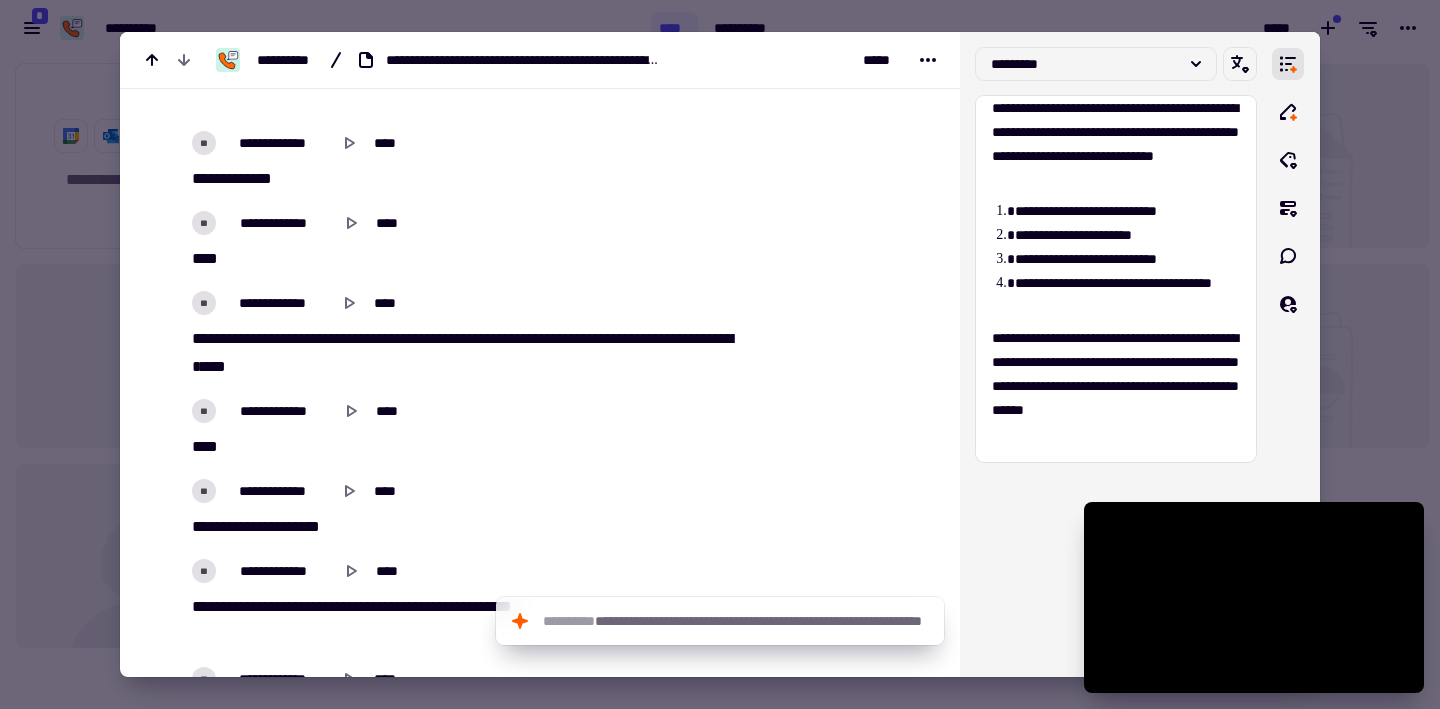 click at bounding box center (720, 354) 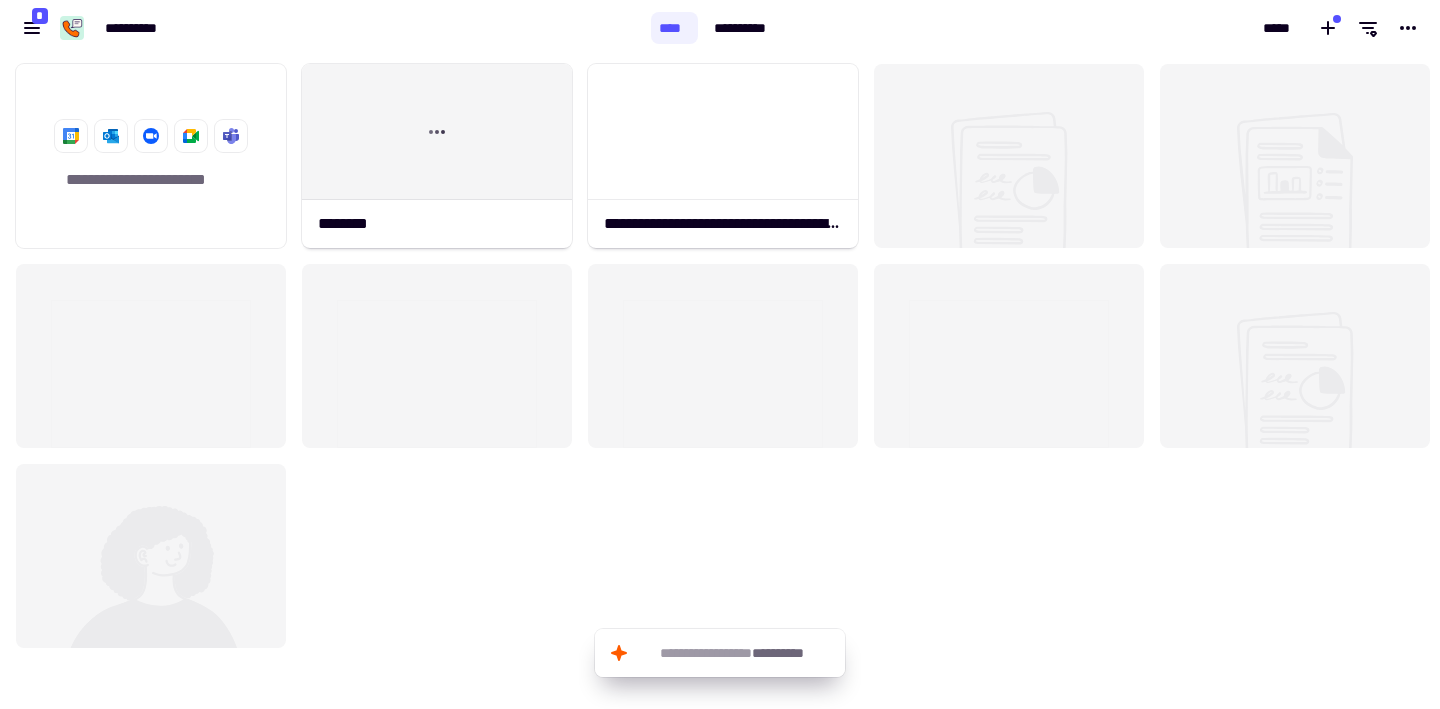click on "**********" 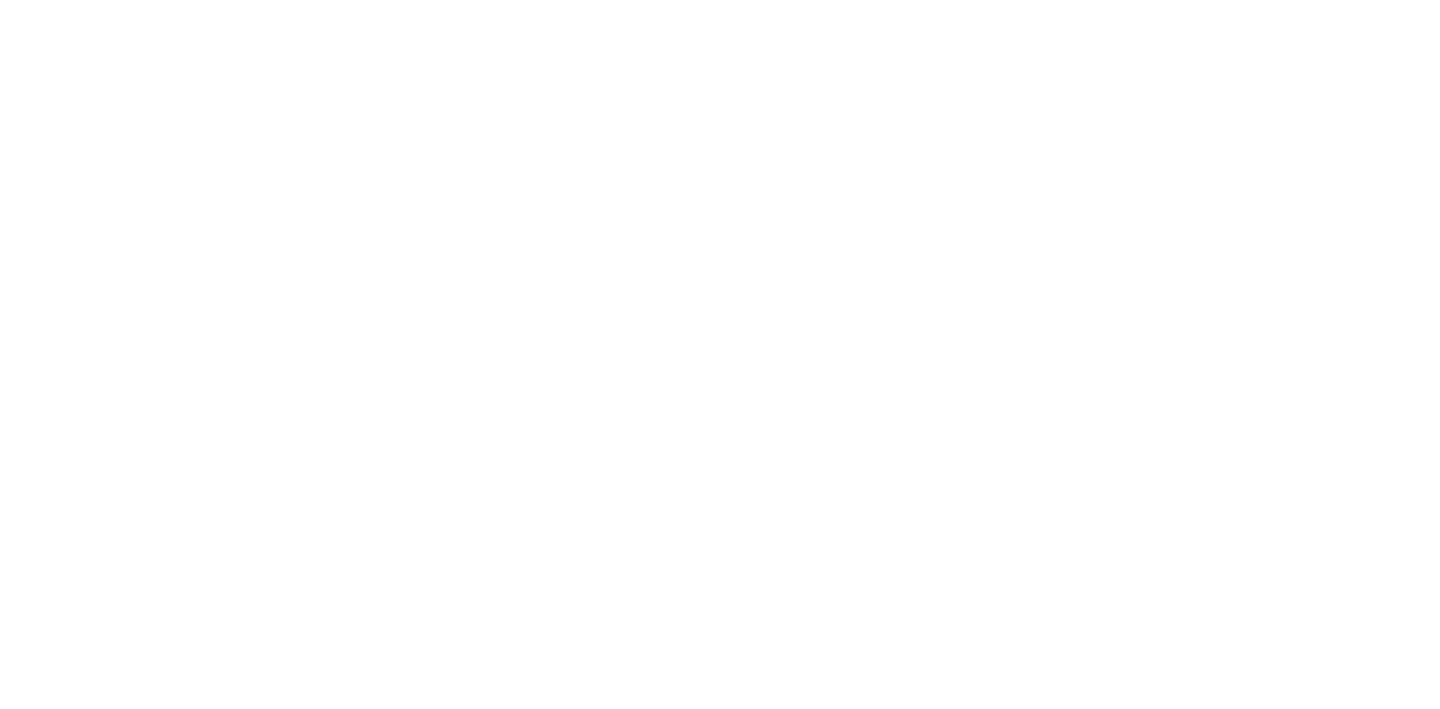 scroll, scrollTop: 0, scrollLeft: 0, axis: both 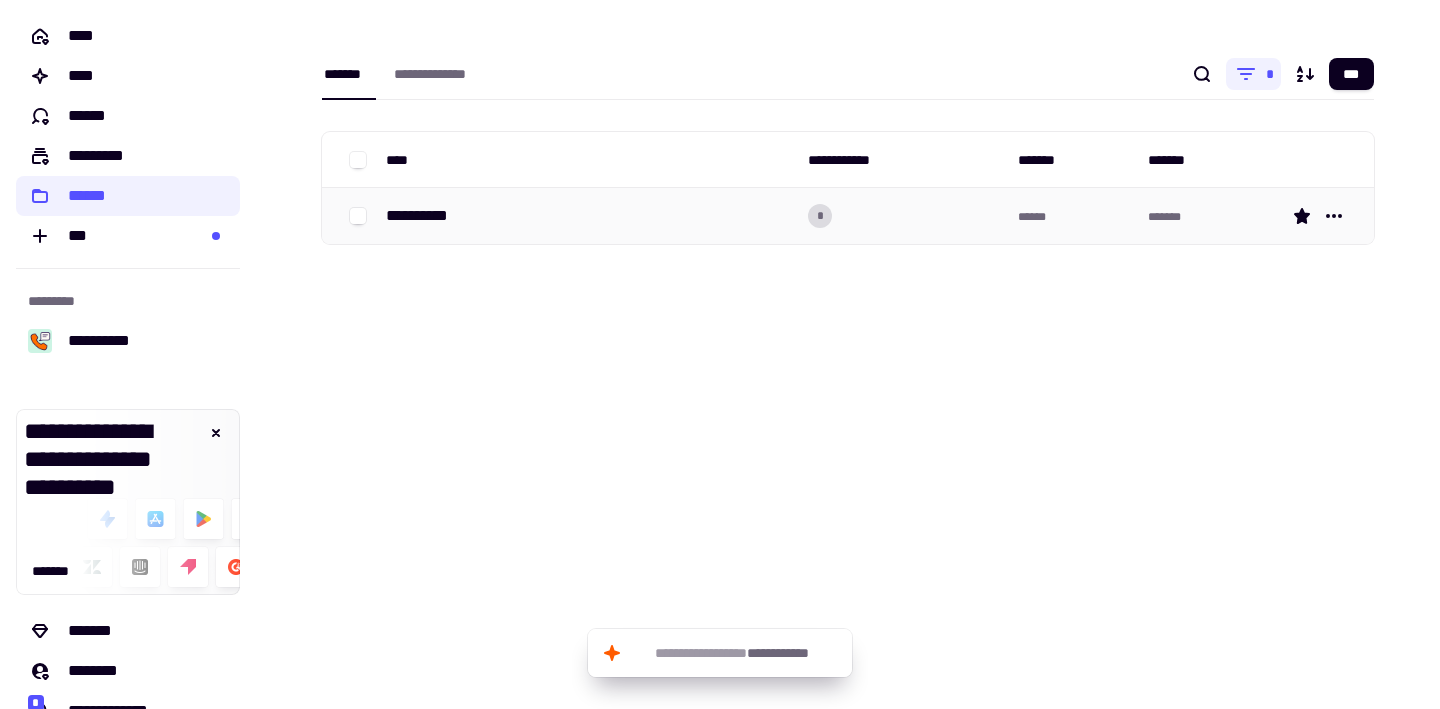 click on "**********" at bounding box center [589, 216] 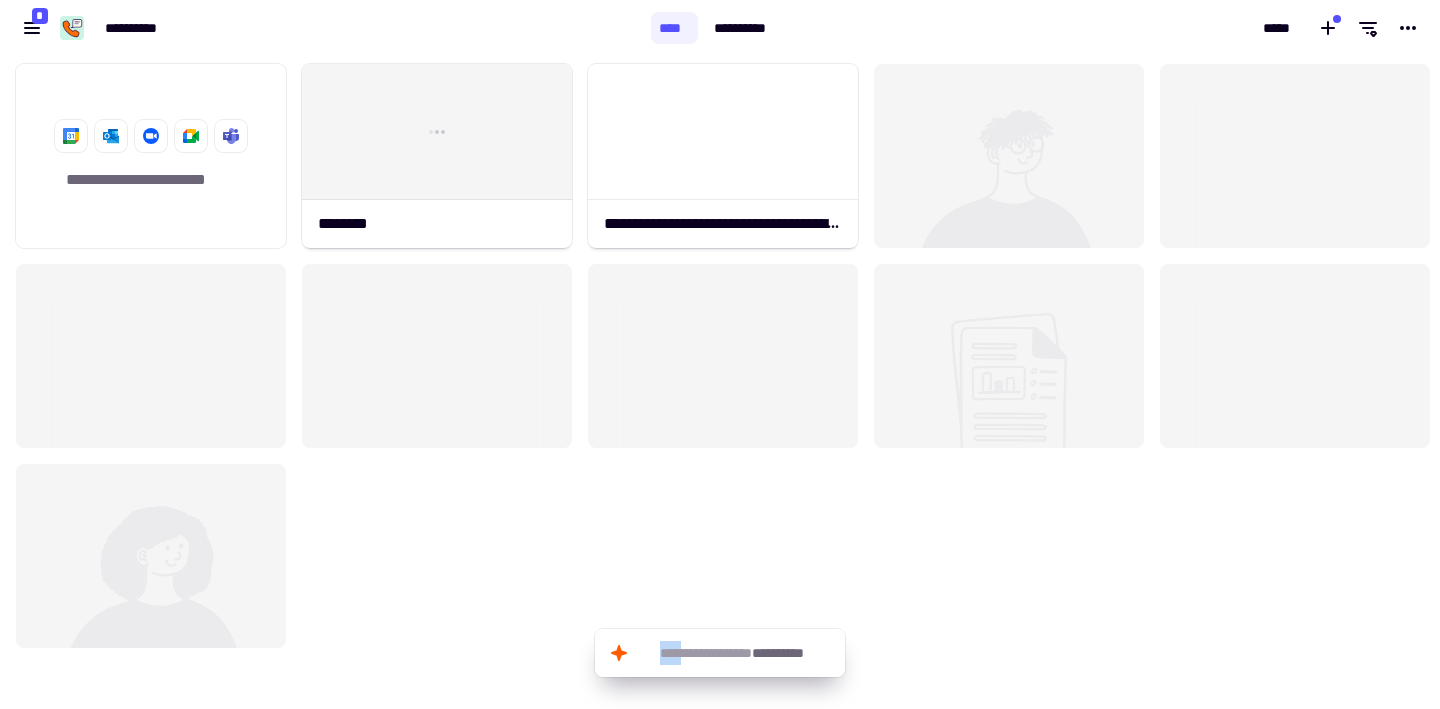 scroll, scrollTop: 16, scrollLeft: 16, axis: both 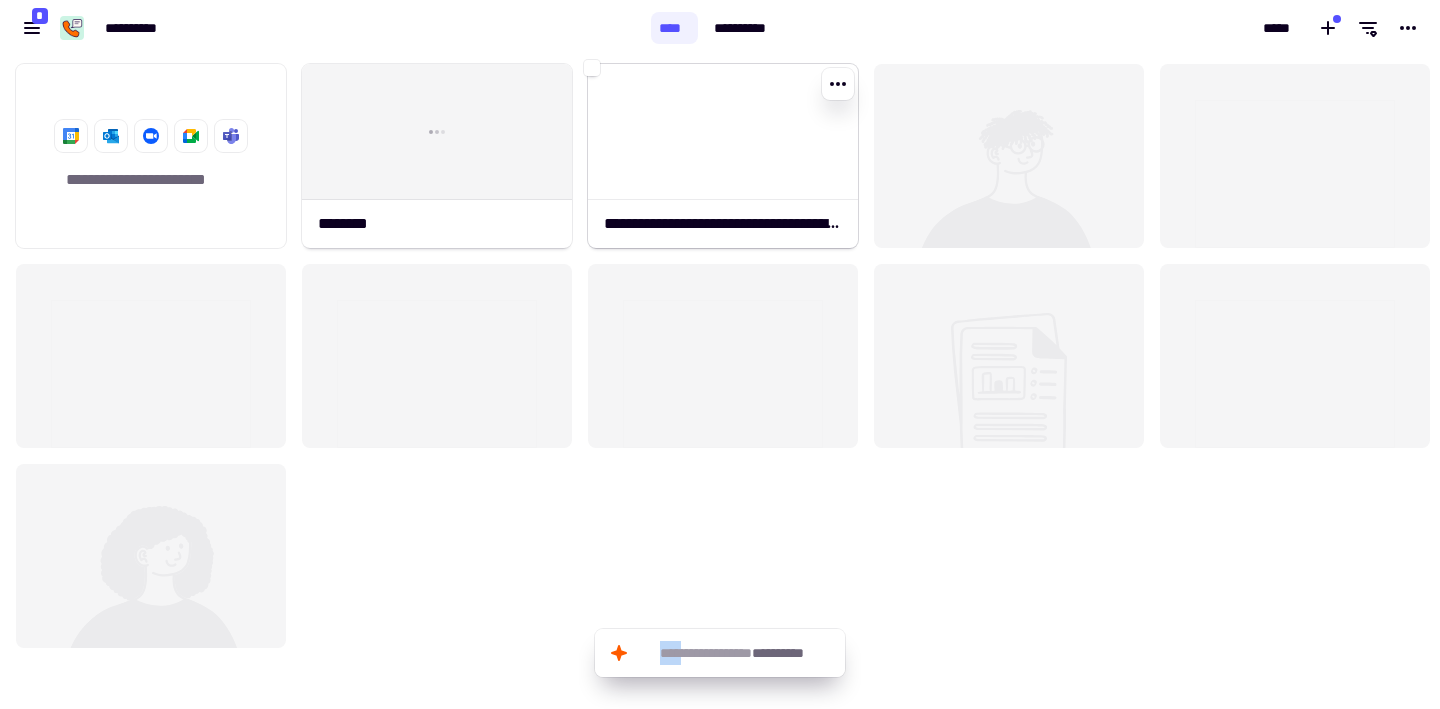 click 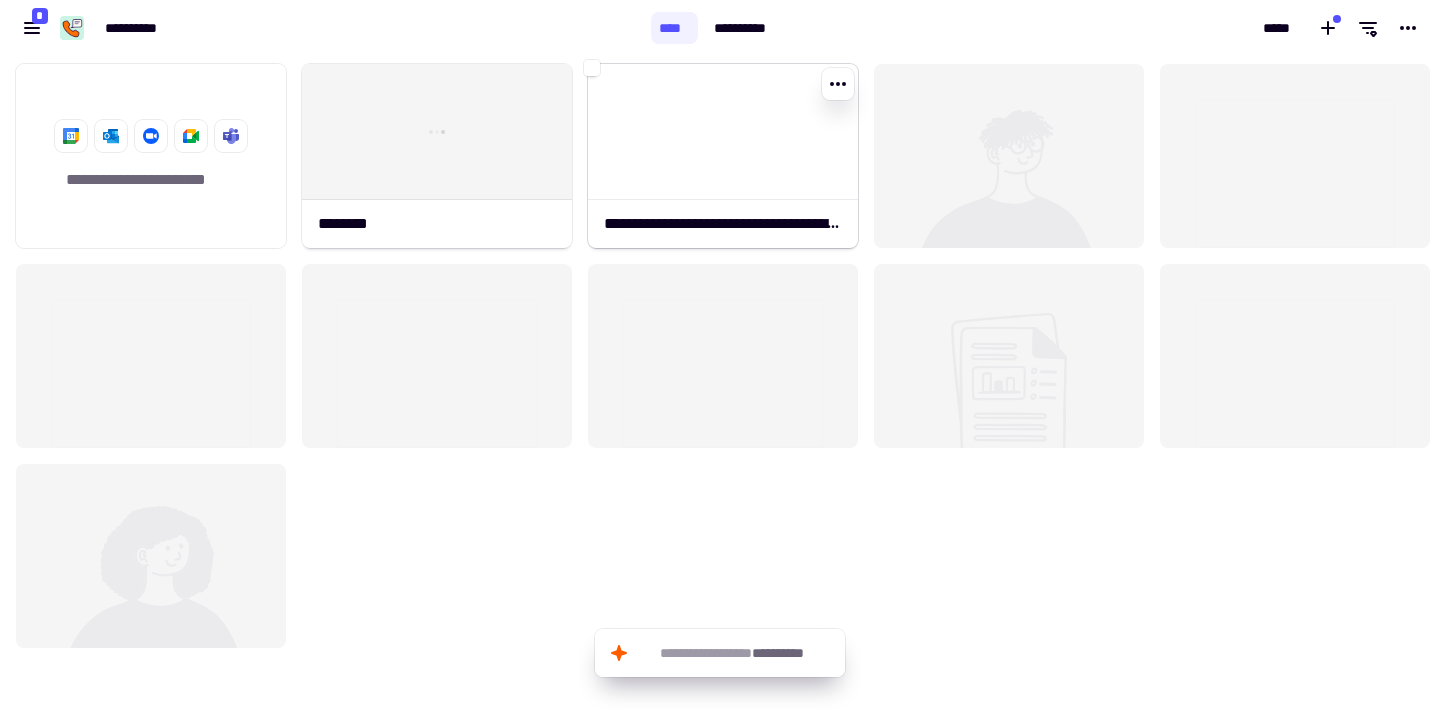 click 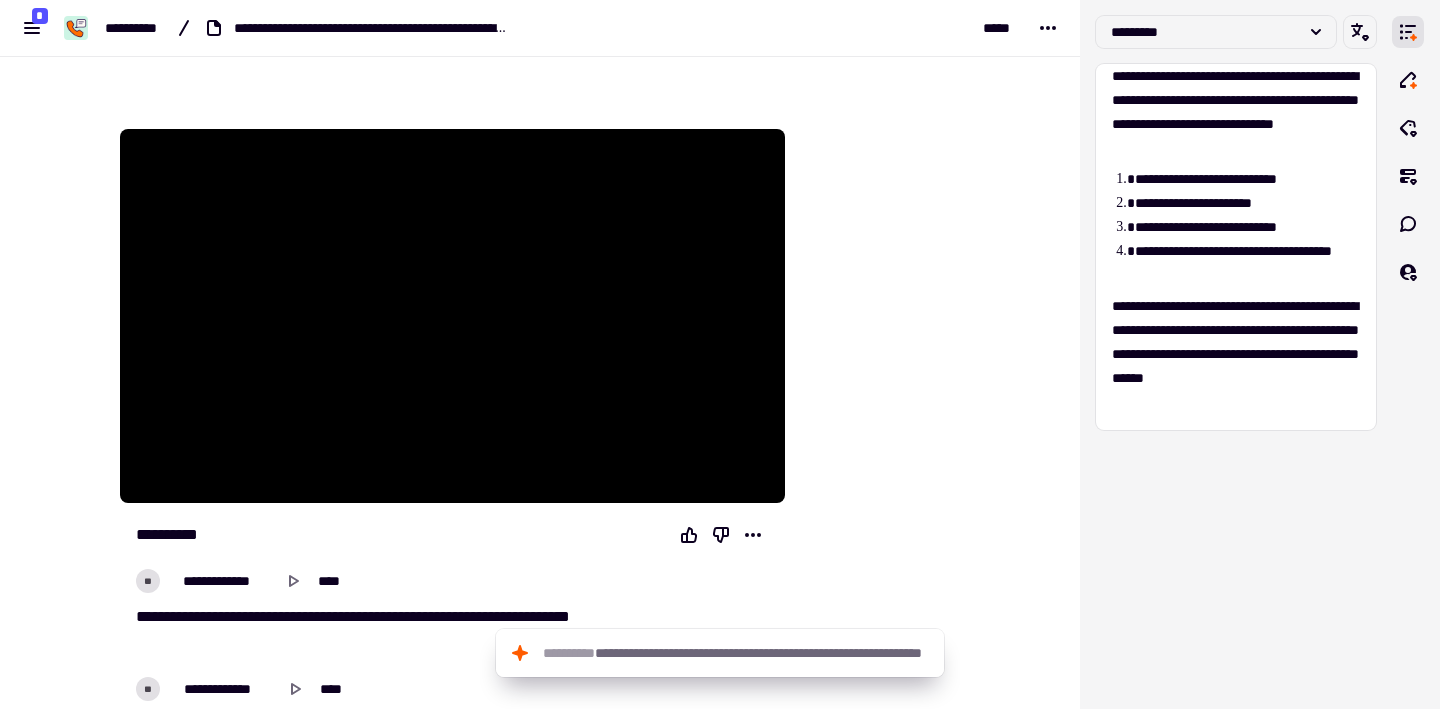 scroll, scrollTop: 139, scrollLeft: 0, axis: vertical 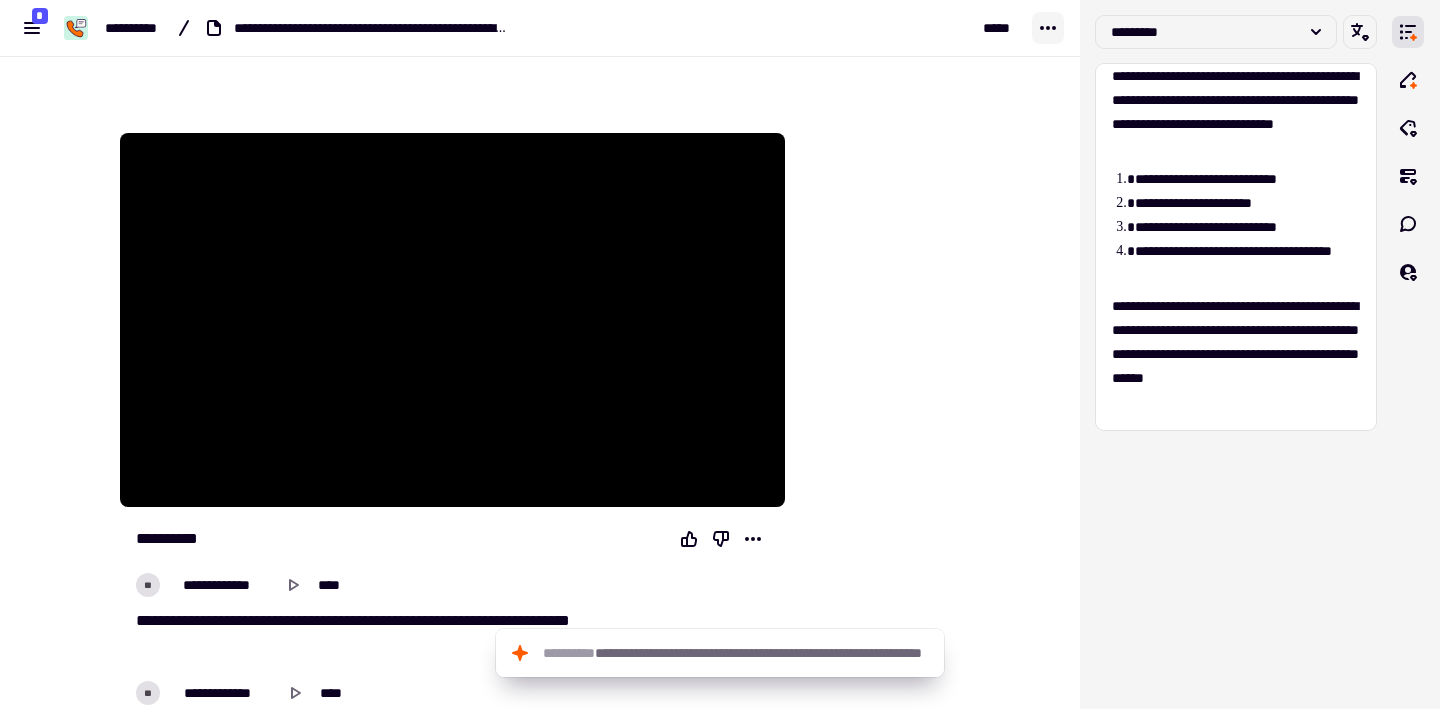 click 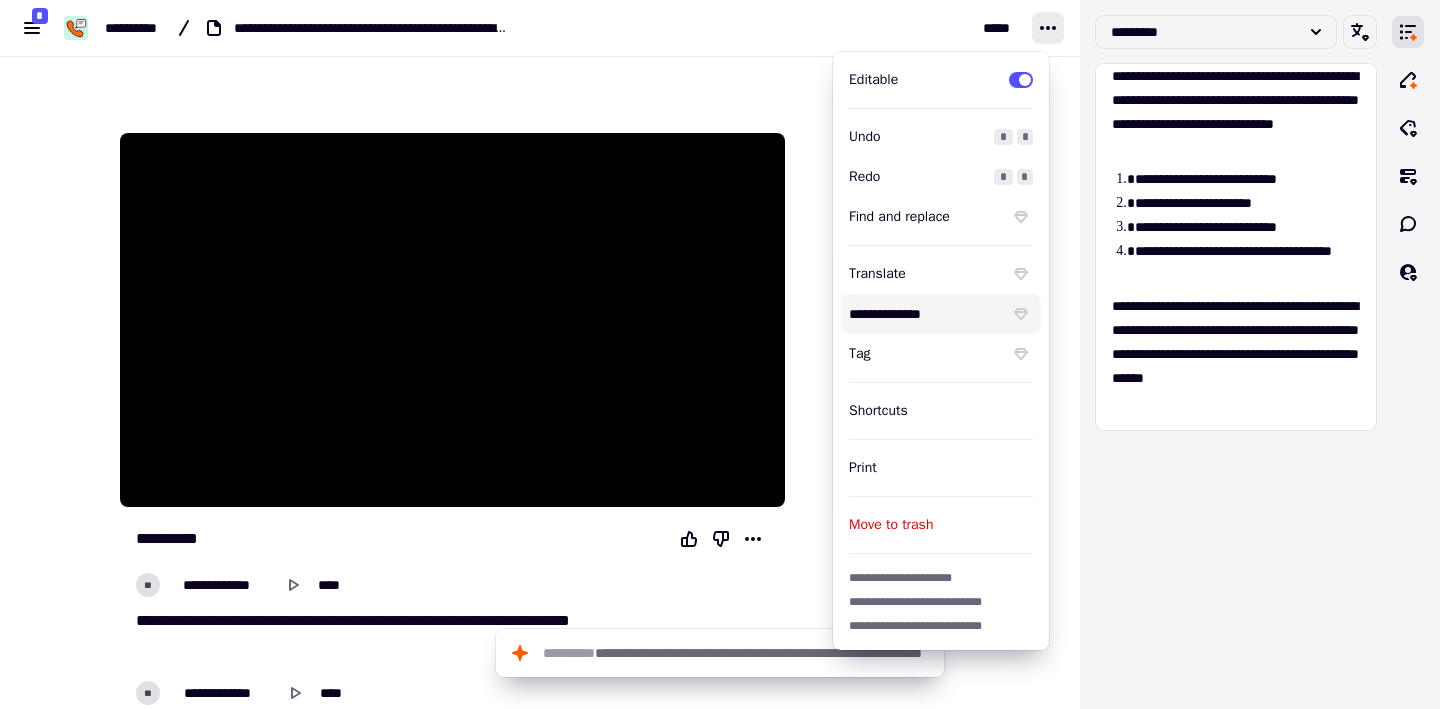 click at bounding box center (452, 109) 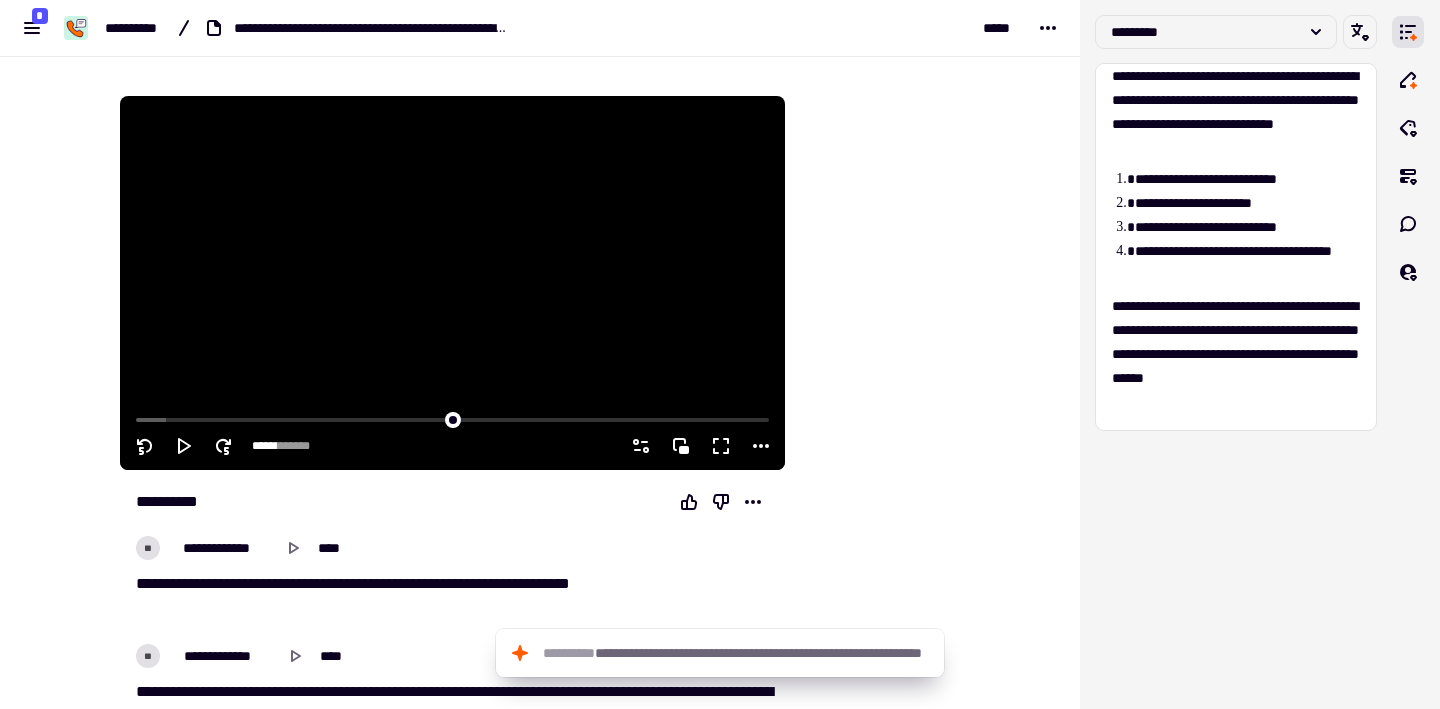 scroll, scrollTop: 390, scrollLeft: 0, axis: vertical 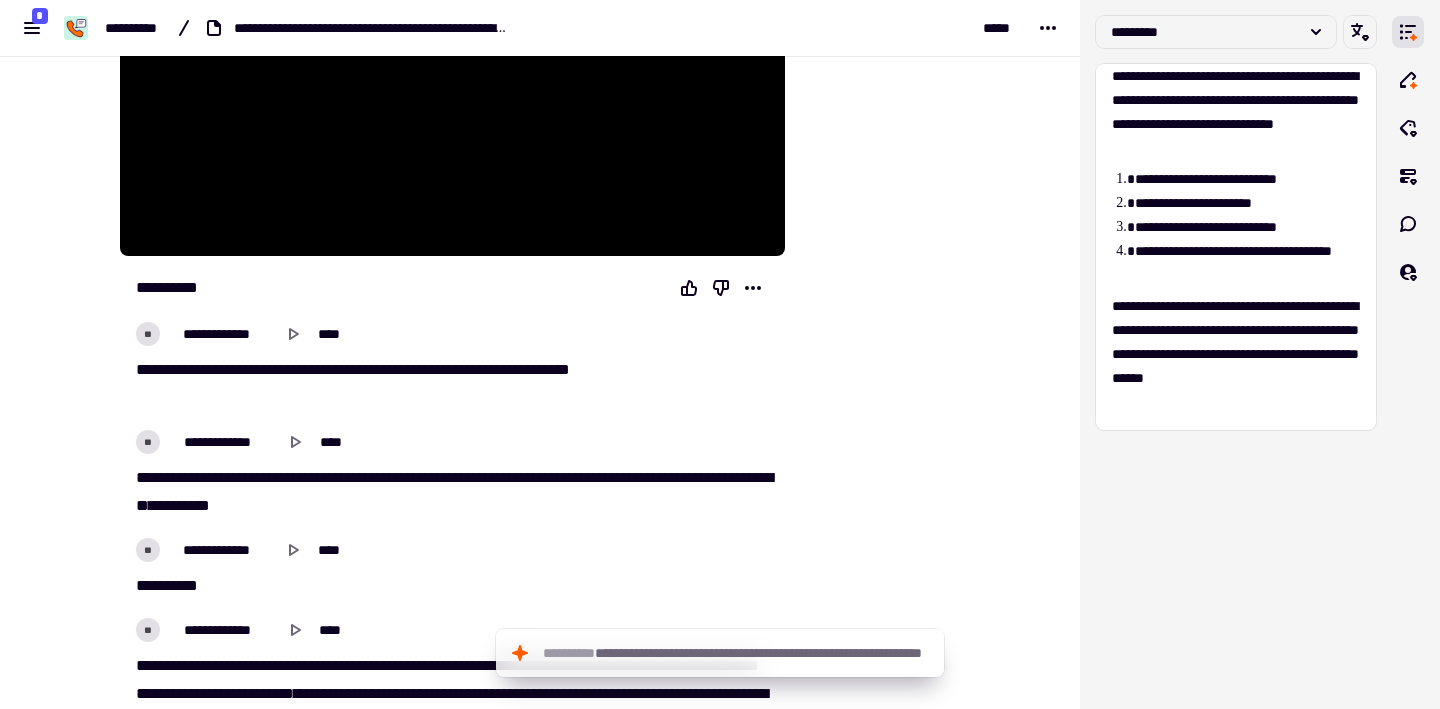 click on "****" at bounding box center (533, 369) 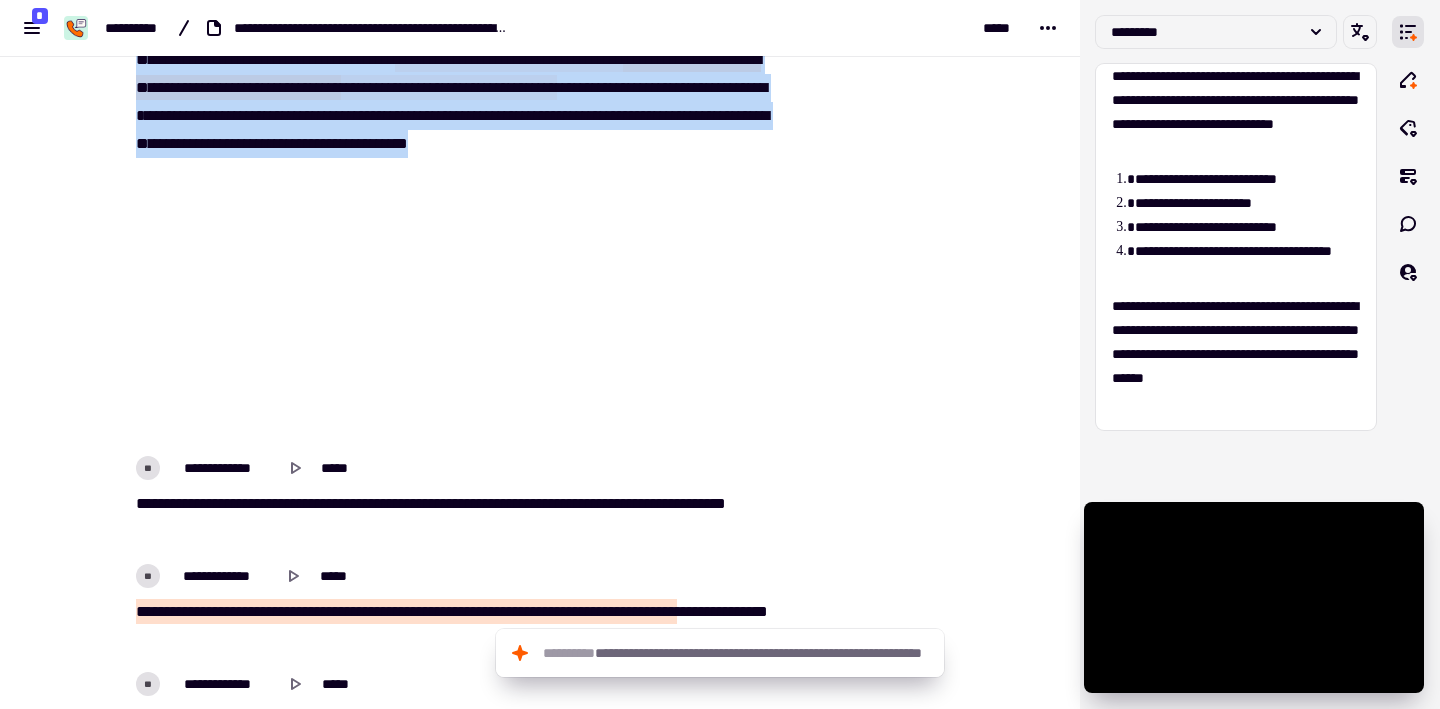 scroll, scrollTop: 5964, scrollLeft: 0, axis: vertical 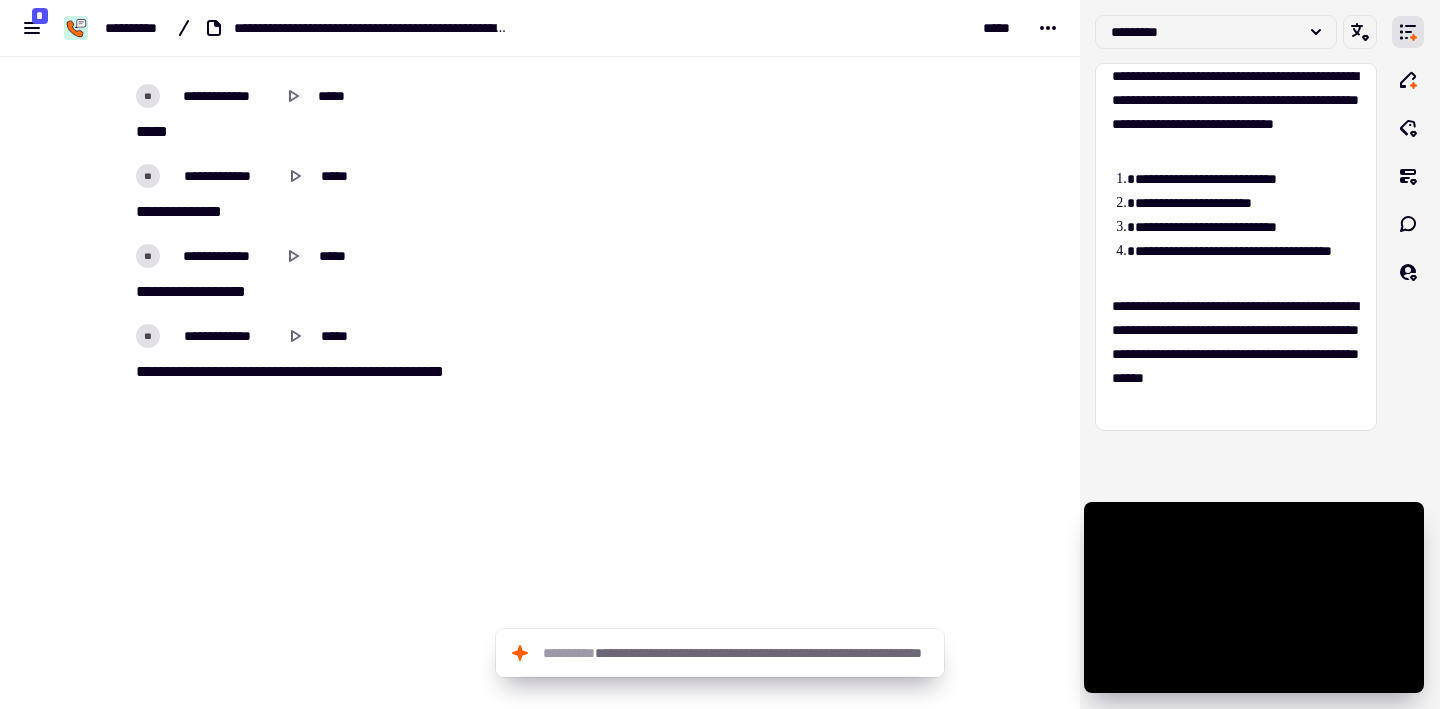 drag, startPoint x: 129, startPoint y: 368, endPoint x: 460, endPoint y: 437, distance: 338.11536 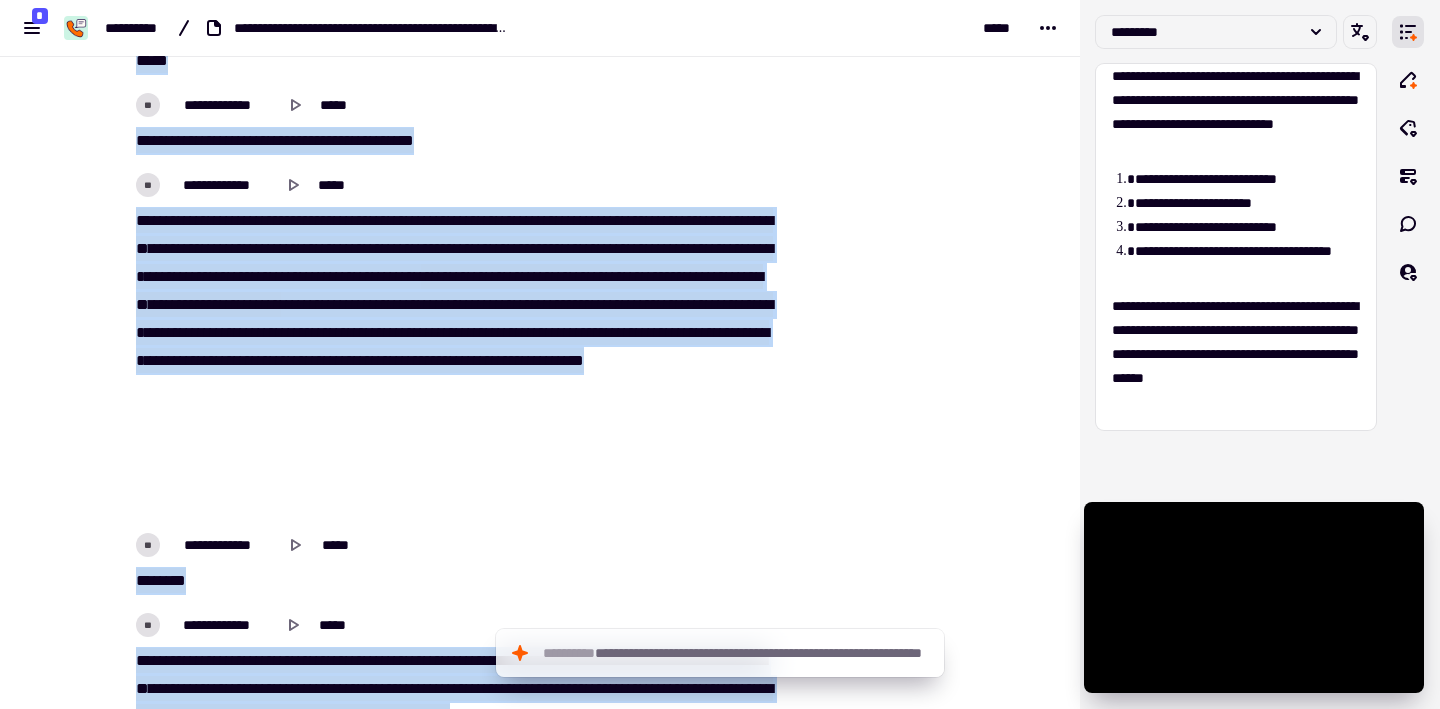 scroll, scrollTop: 5154, scrollLeft: 0, axis: vertical 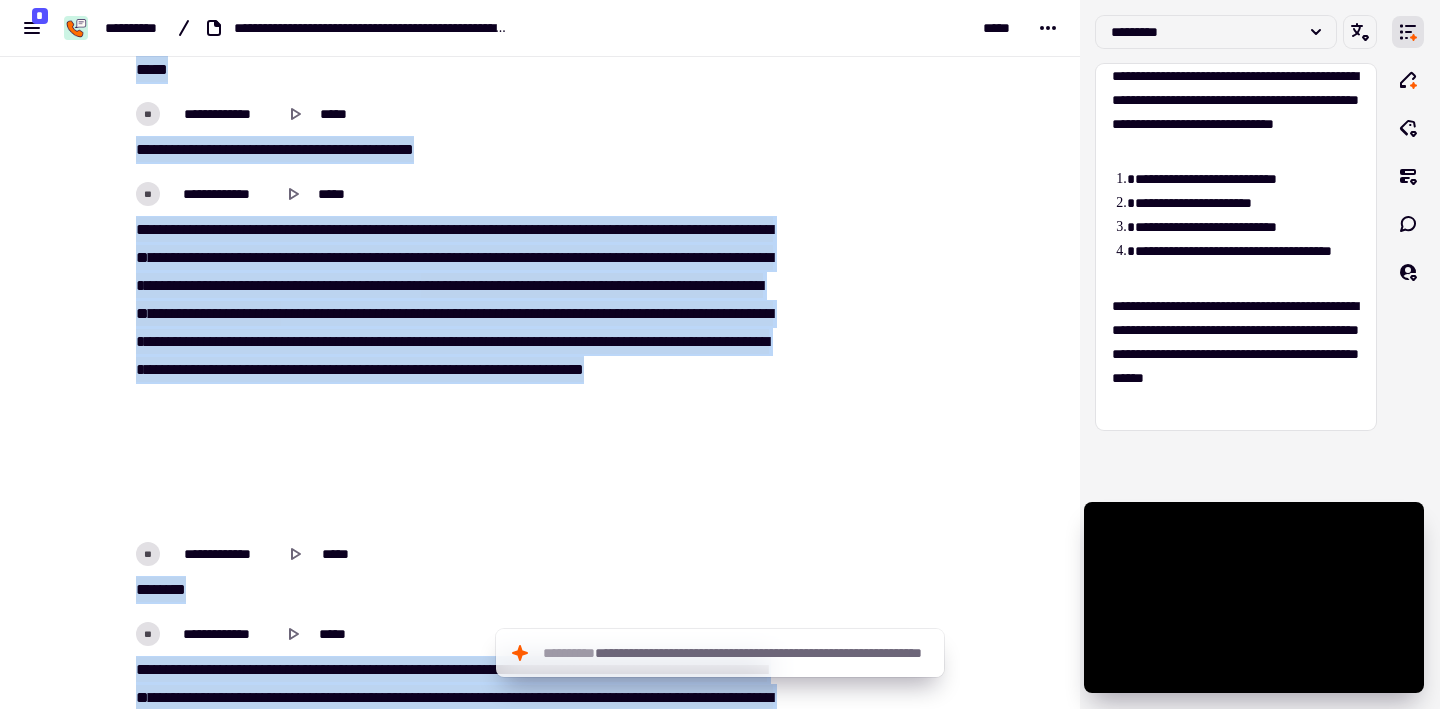 click on "**" at bounding box center [175, 341] 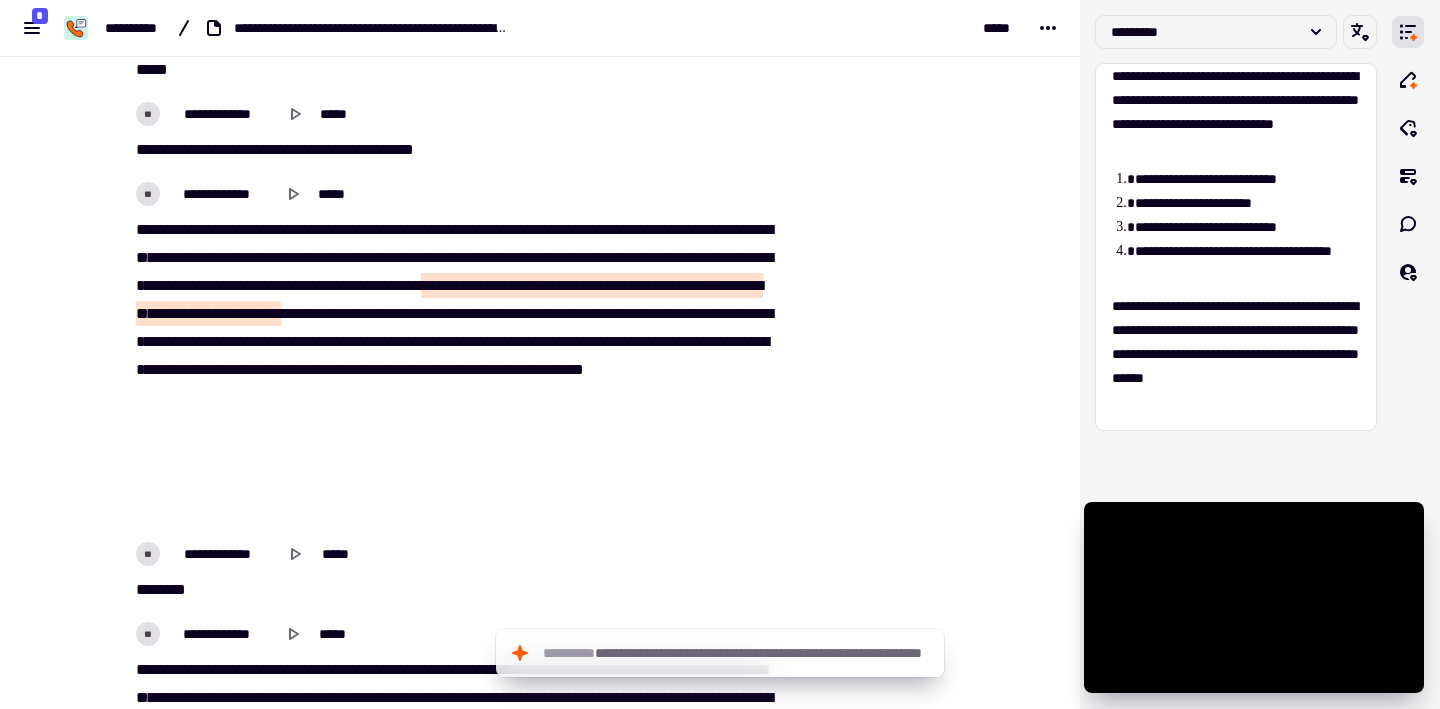 click on "**********" at bounding box center (452, 370) 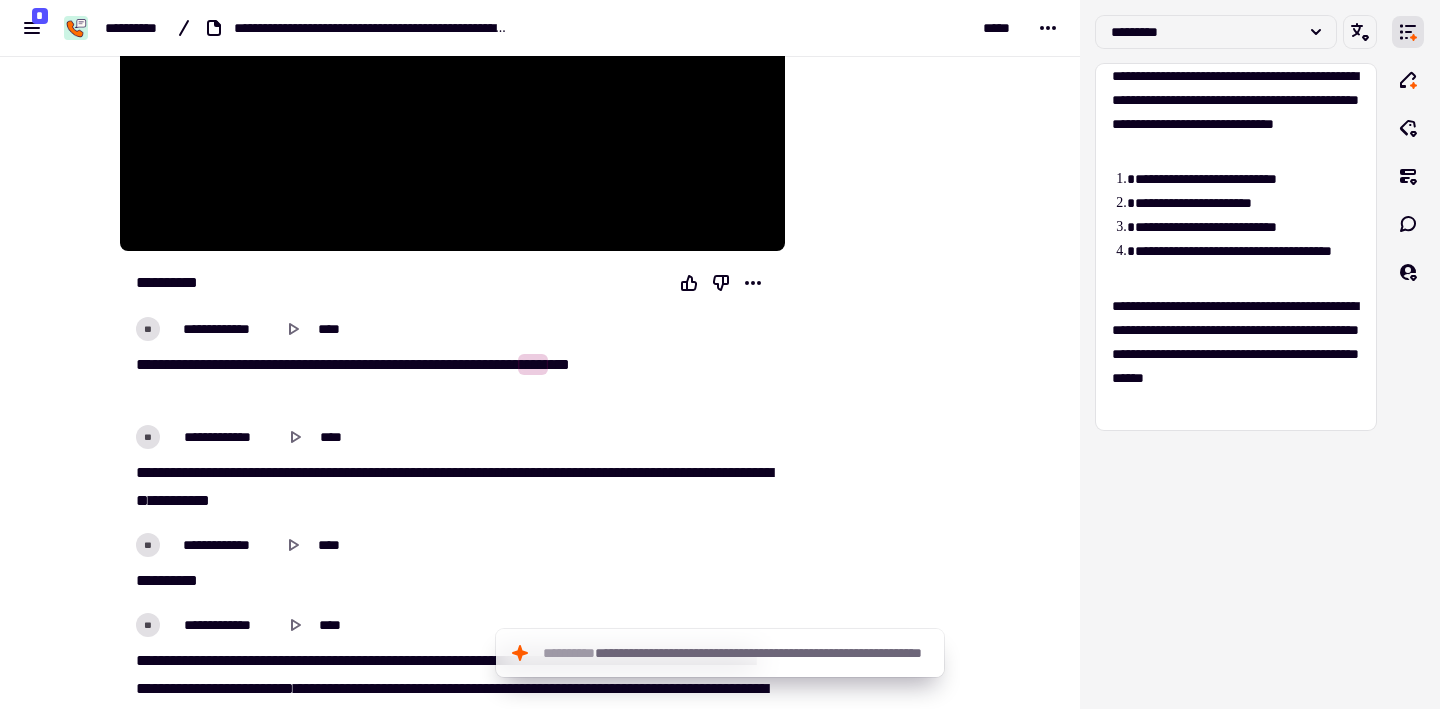 scroll, scrollTop: 396, scrollLeft: 0, axis: vertical 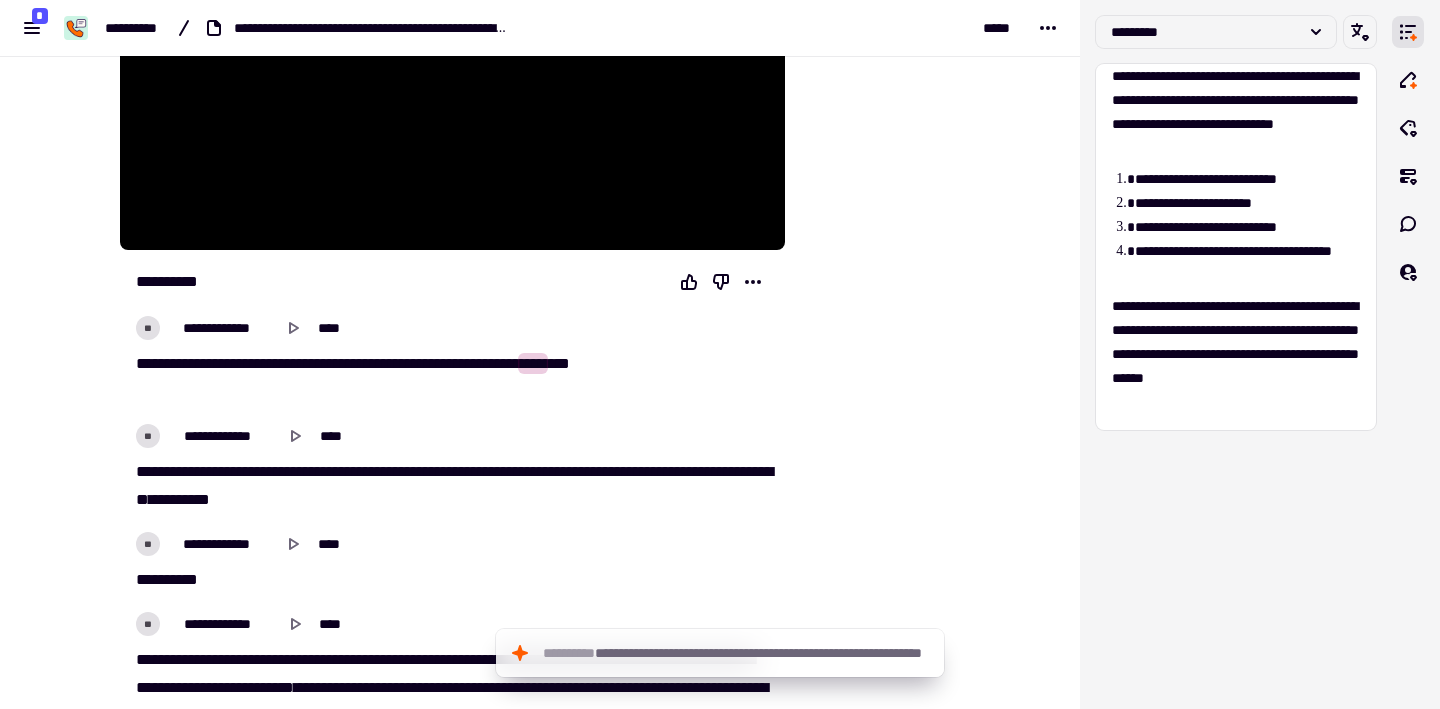drag, startPoint x: 590, startPoint y: 519, endPoint x: 132, endPoint y: 367, distance: 482.564 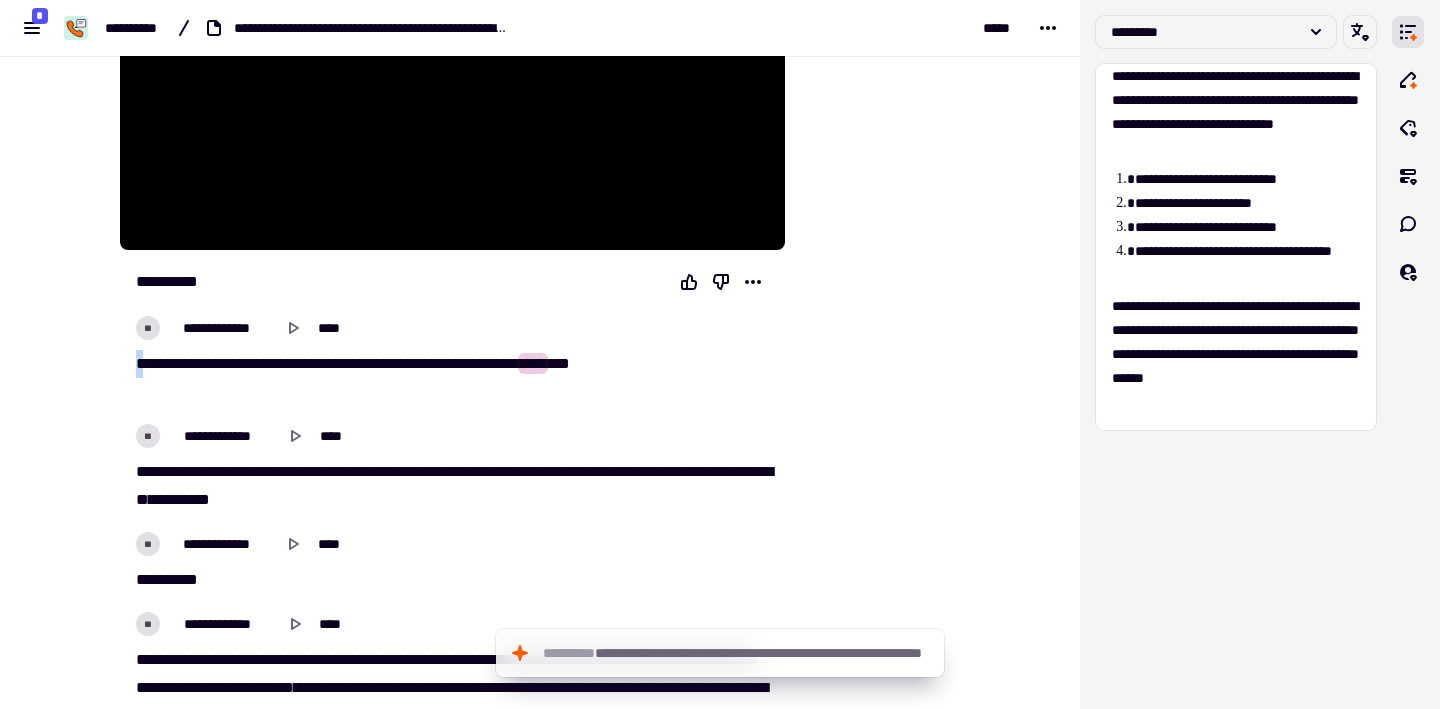 drag, startPoint x: 177, startPoint y: 367, endPoint x: 141, endPoint y: 359, distance: 36.878178 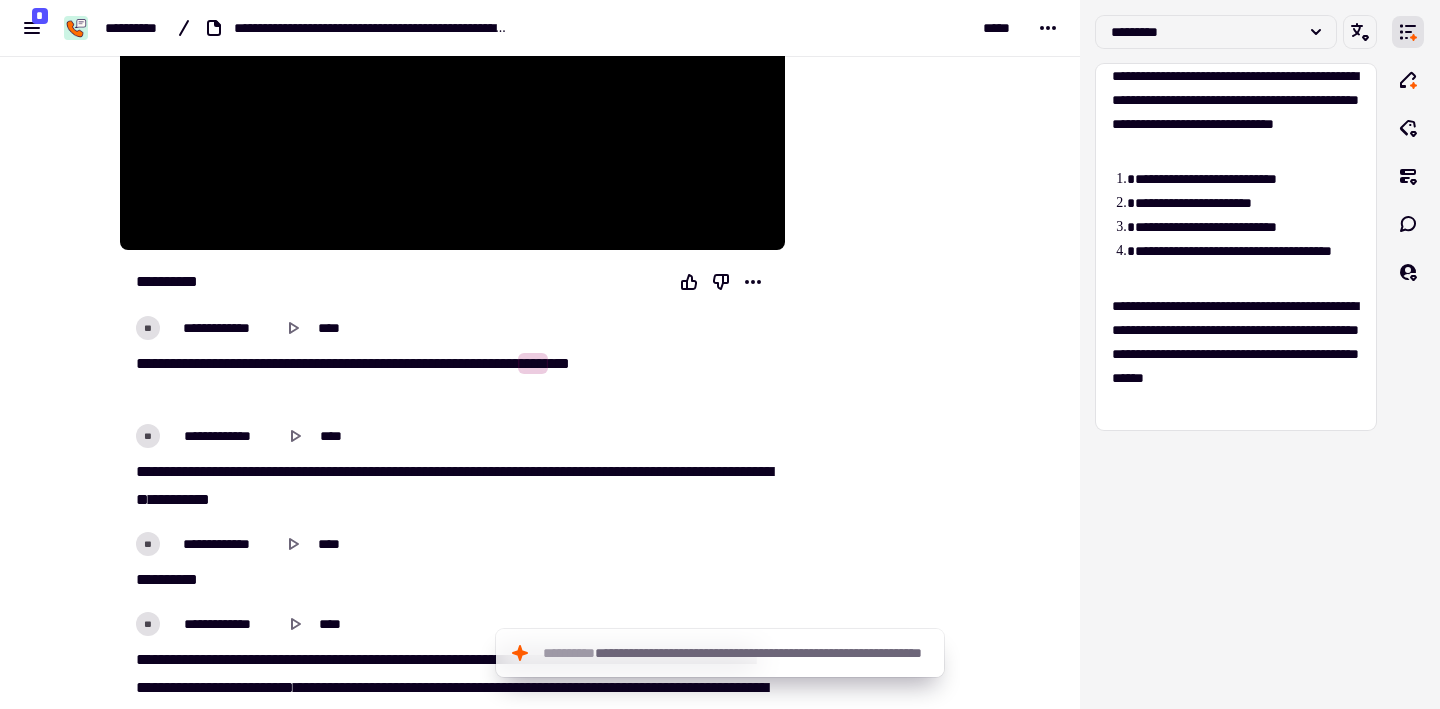 type on "****" 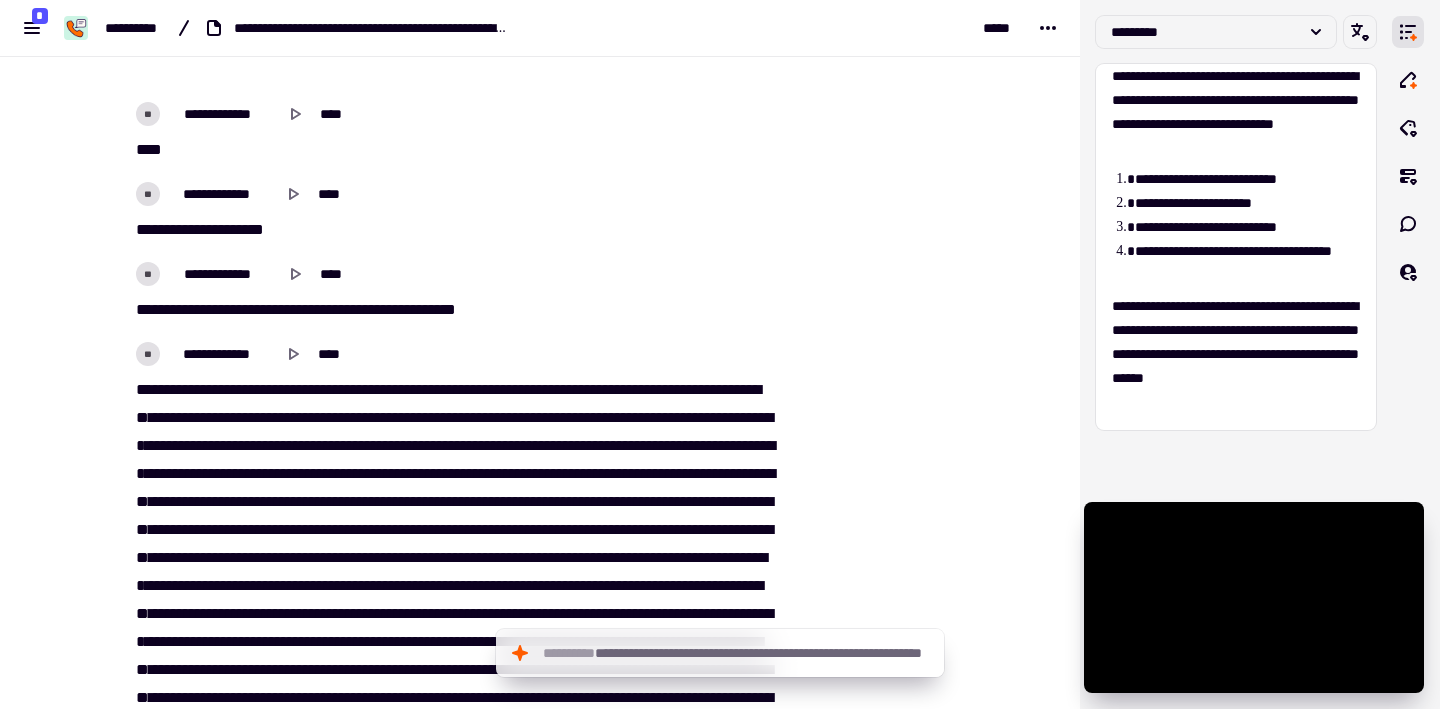 scroll, scrollTop: 1752, scrollLeft: 0, axis: vertical 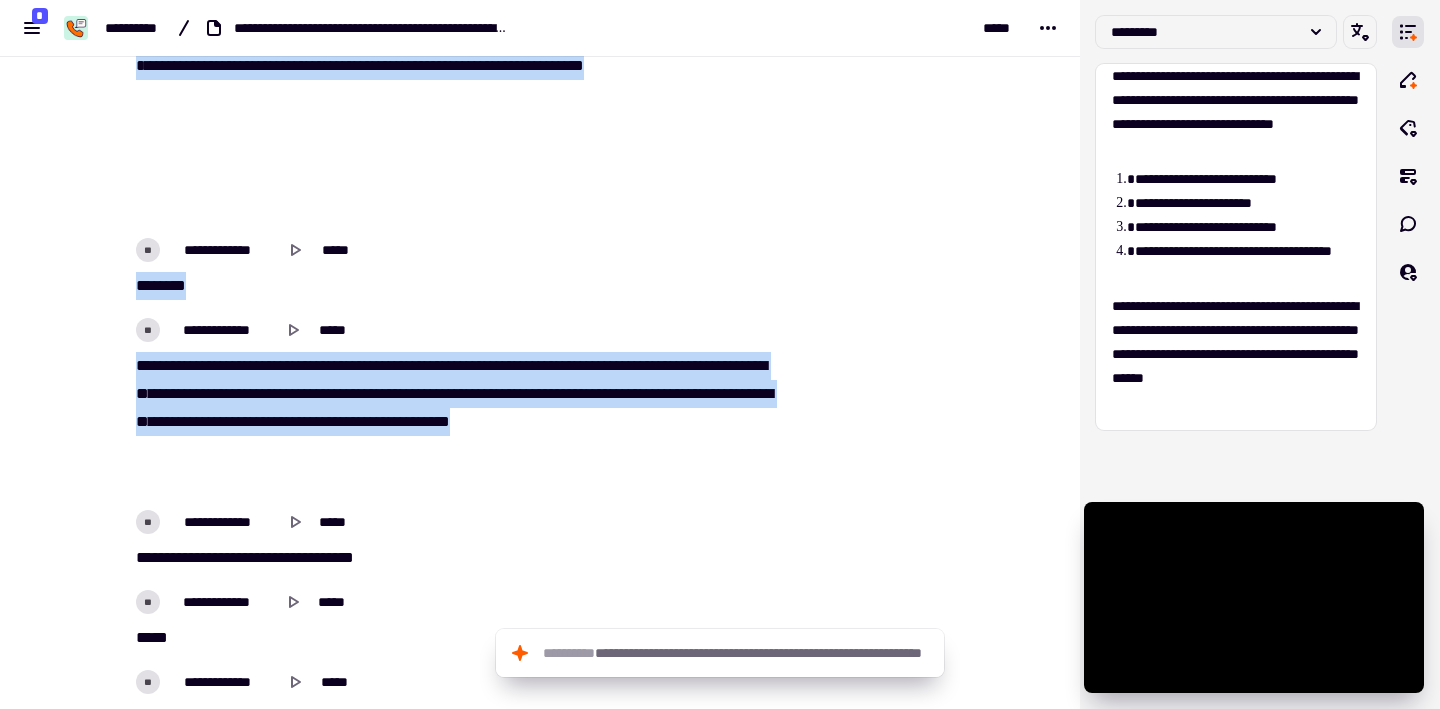 drag, startPoint x: 130, startPoint y: 377, endPoint x: 730, endPoint y: 502, distance: 612.8825 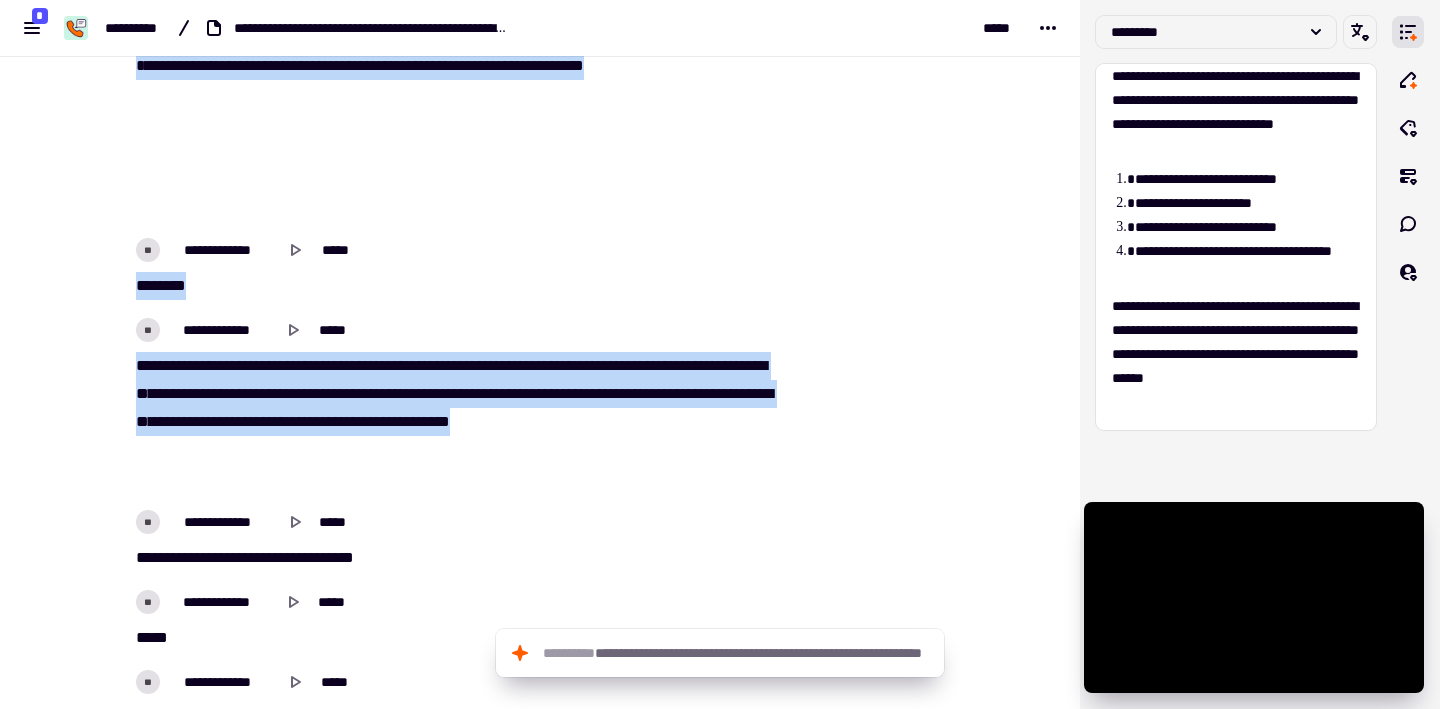 click on "**********" at bounding box center (452, -1928) 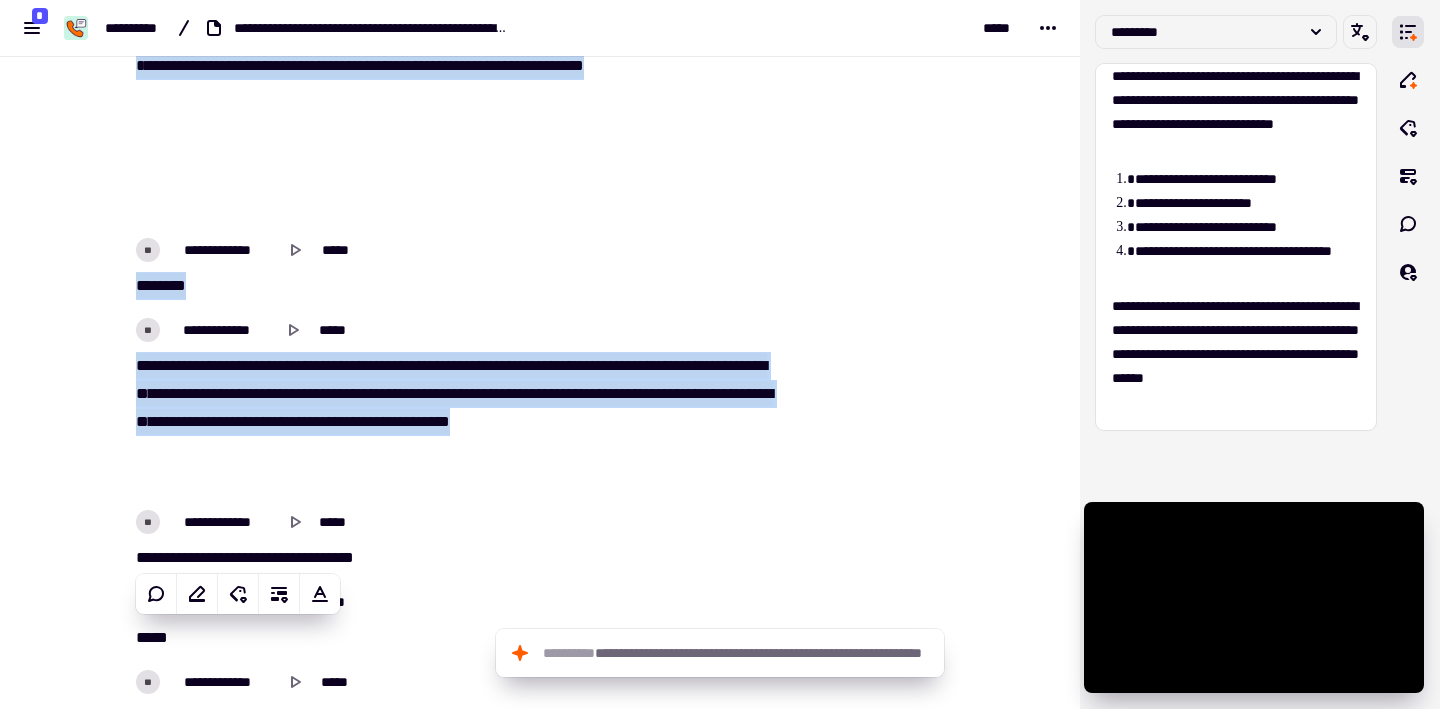 copy on "**********" 